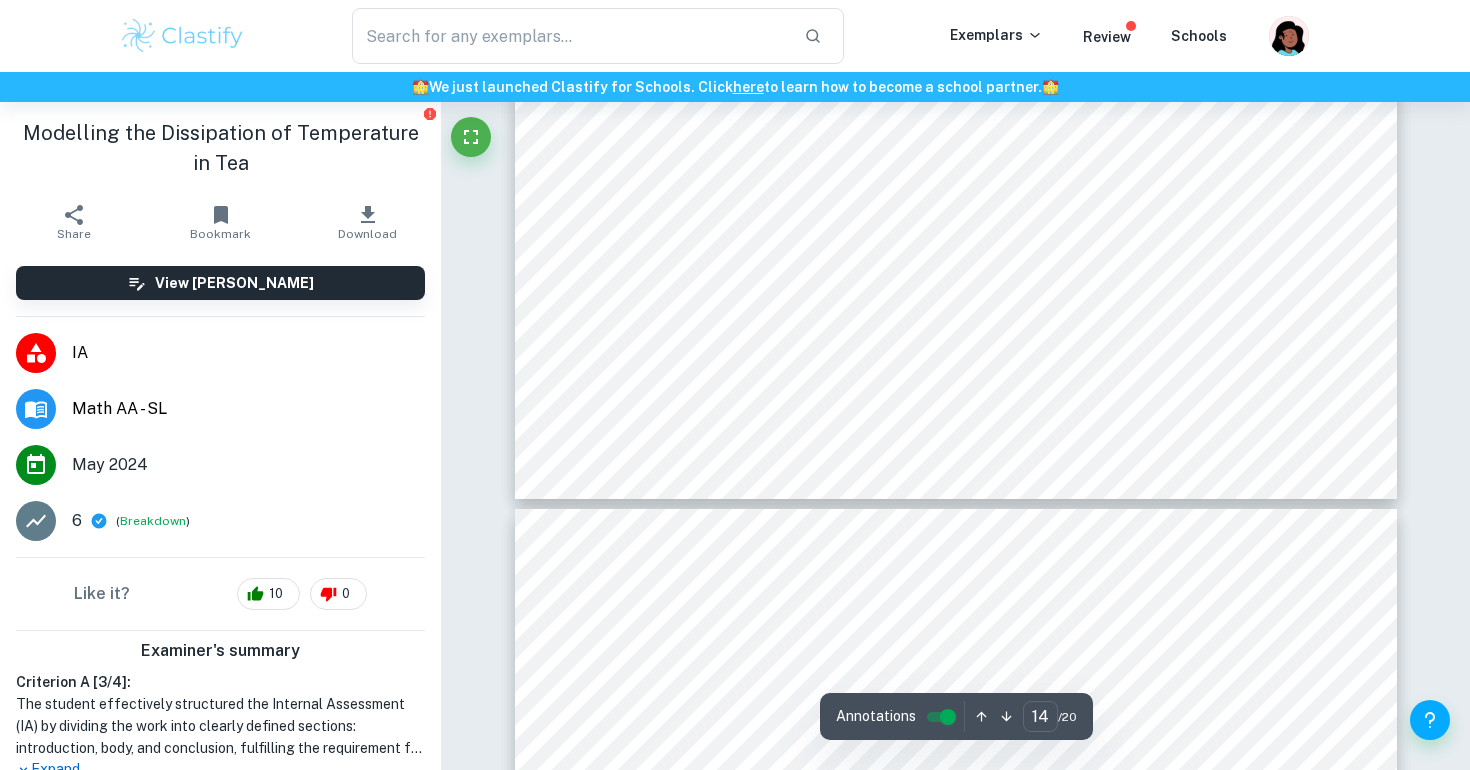 scroll, scrollTop: 17451, scrollLeft: 0, axis: vertical 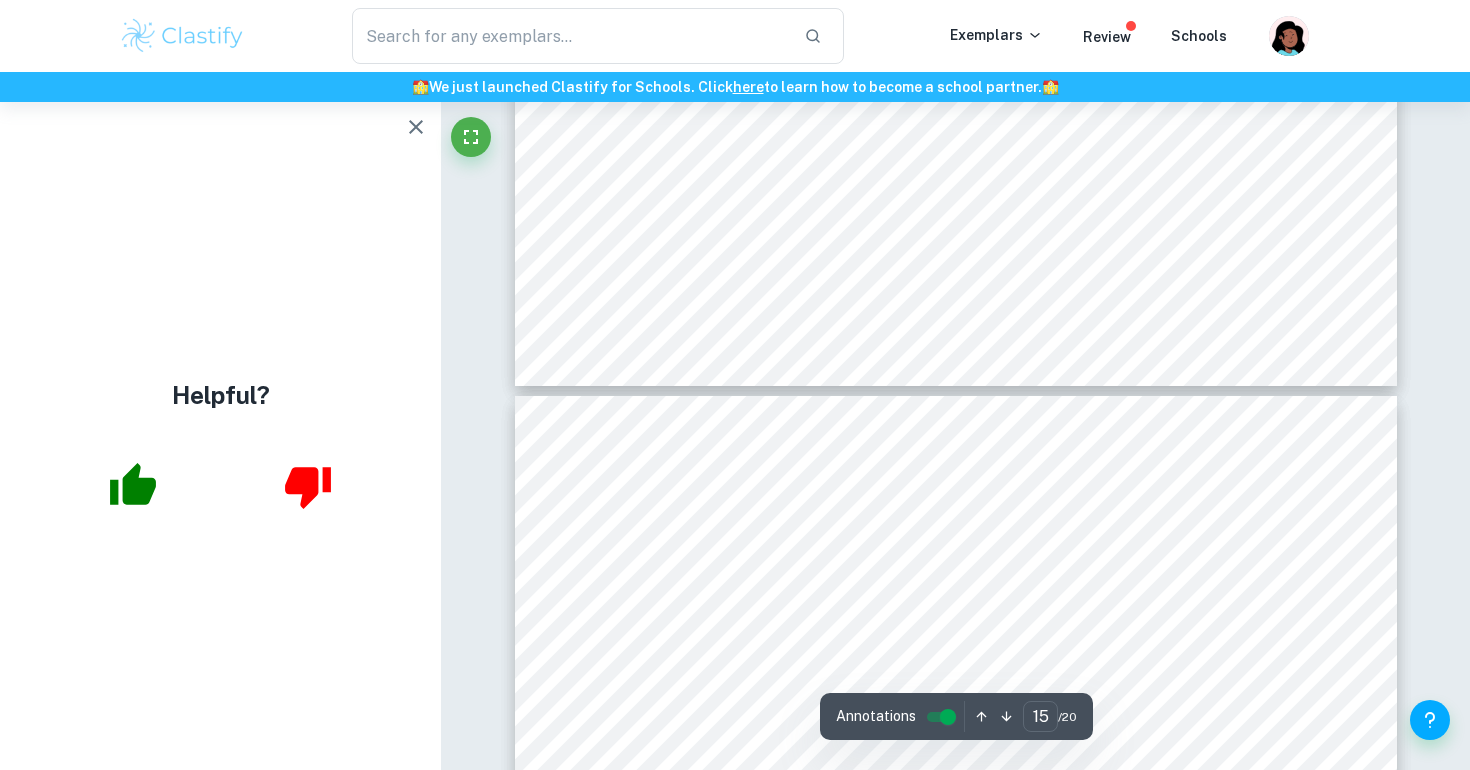 type on "16" 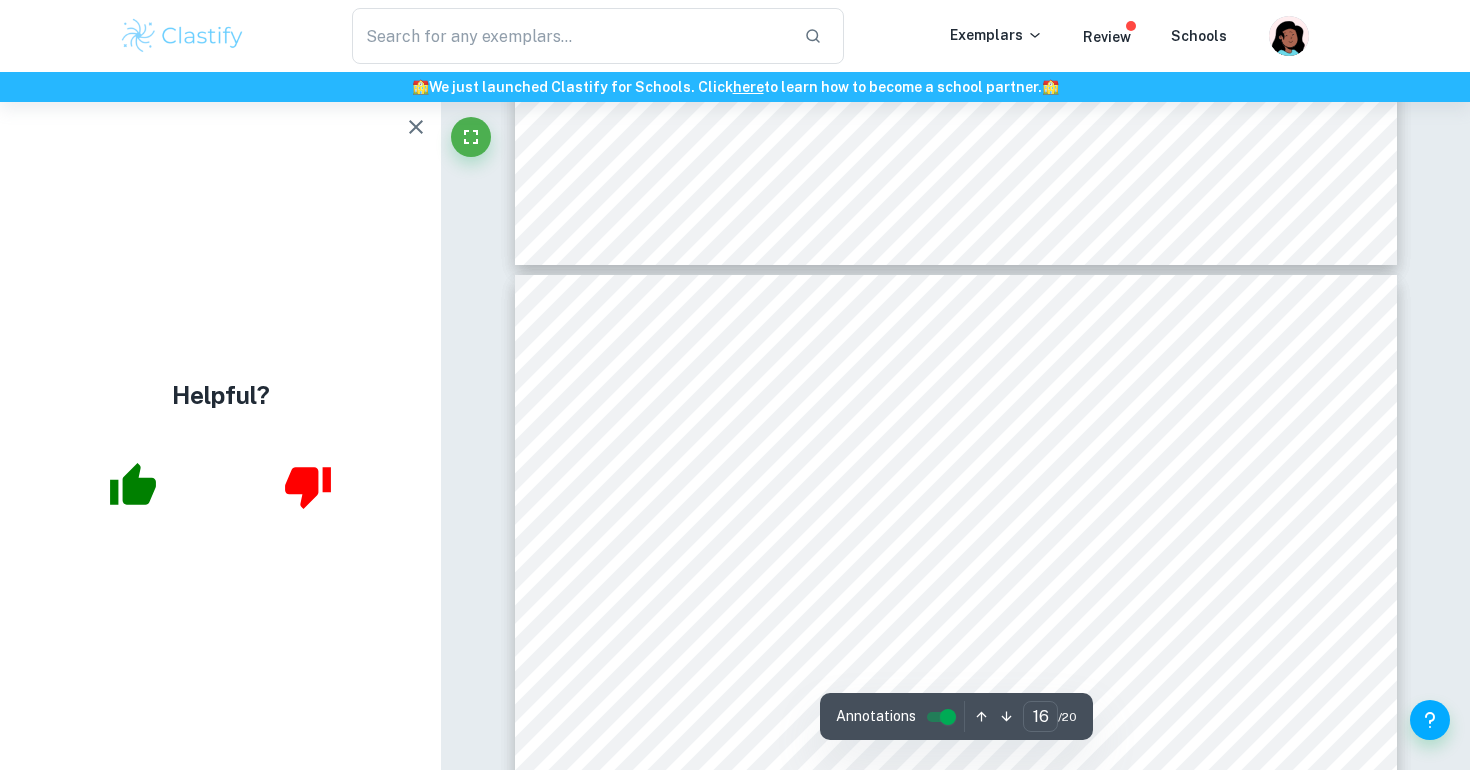 scroll, scrollTop: 18990, scrollLeft: 0, axis: vertical 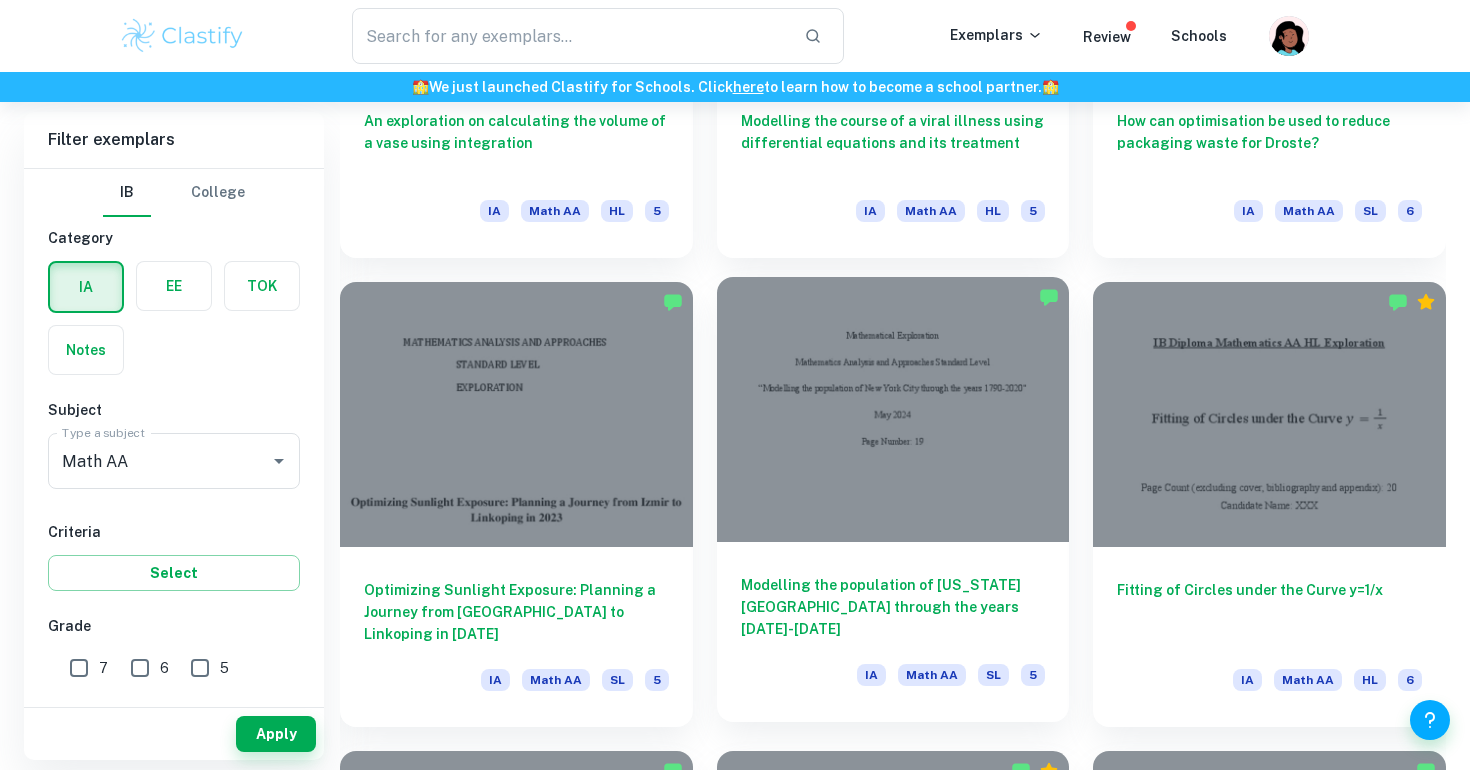 click on "Modelling the population of New York City through the years 1790-2020" at bounding box center (893, 607) 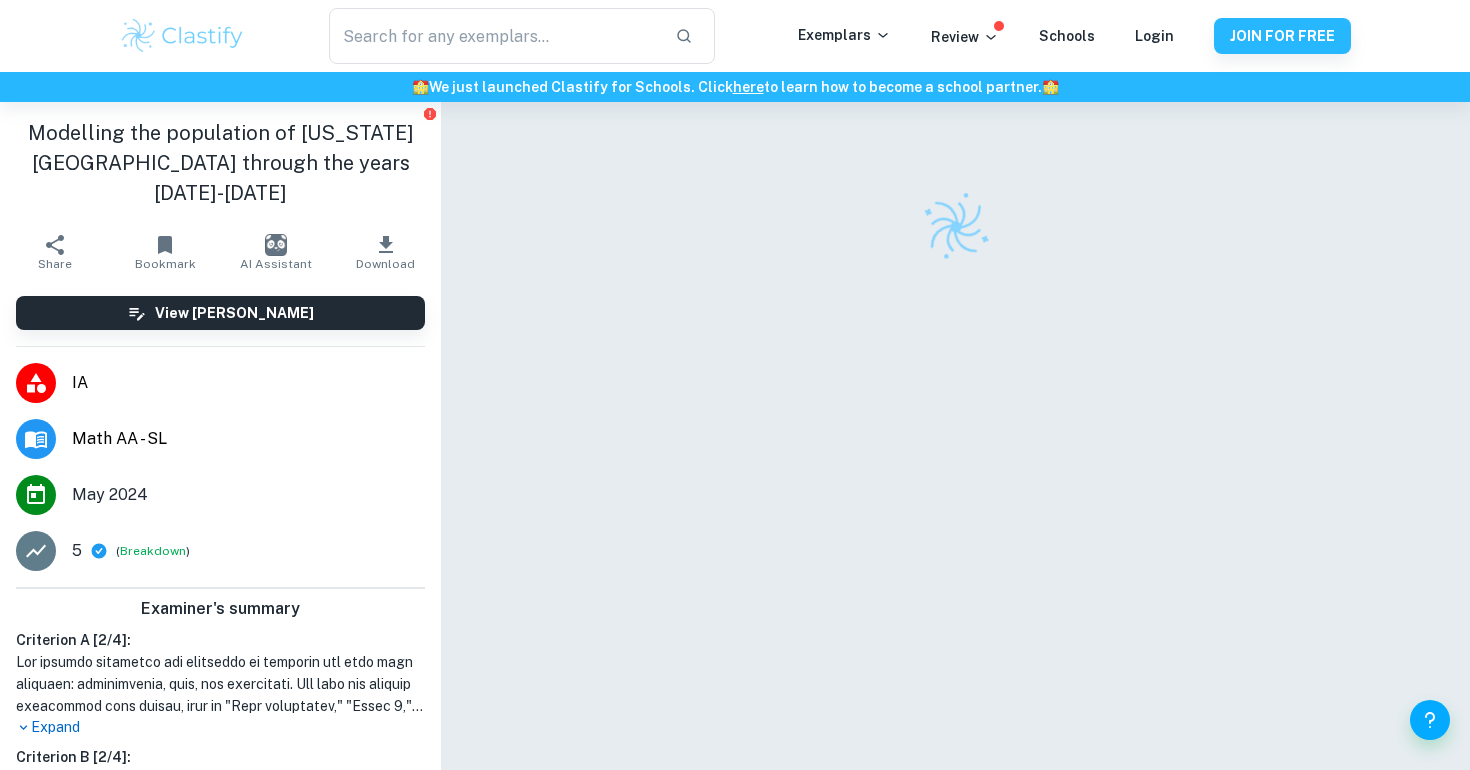 scroll, scrollTop: 0, scrollLeft: 0, axis: both 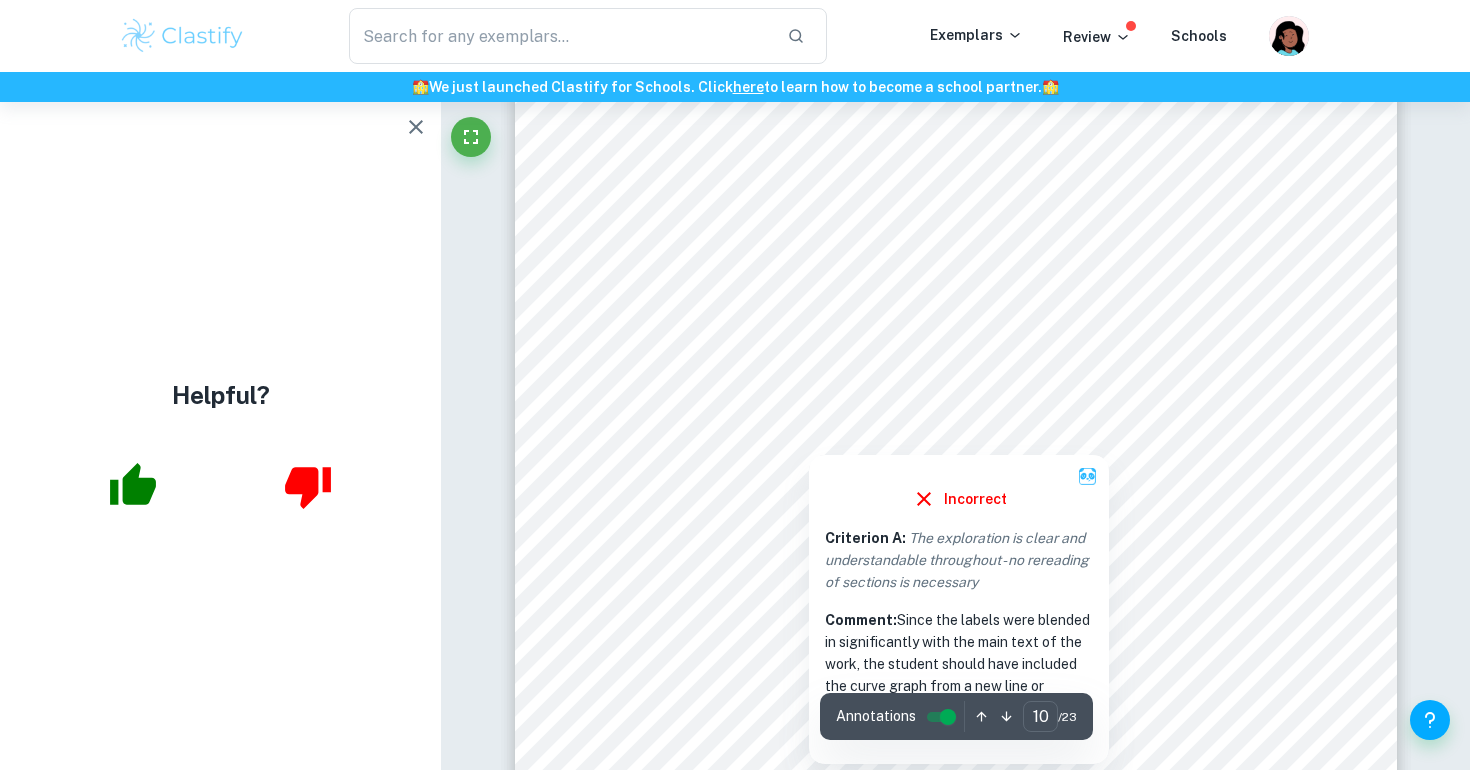 click 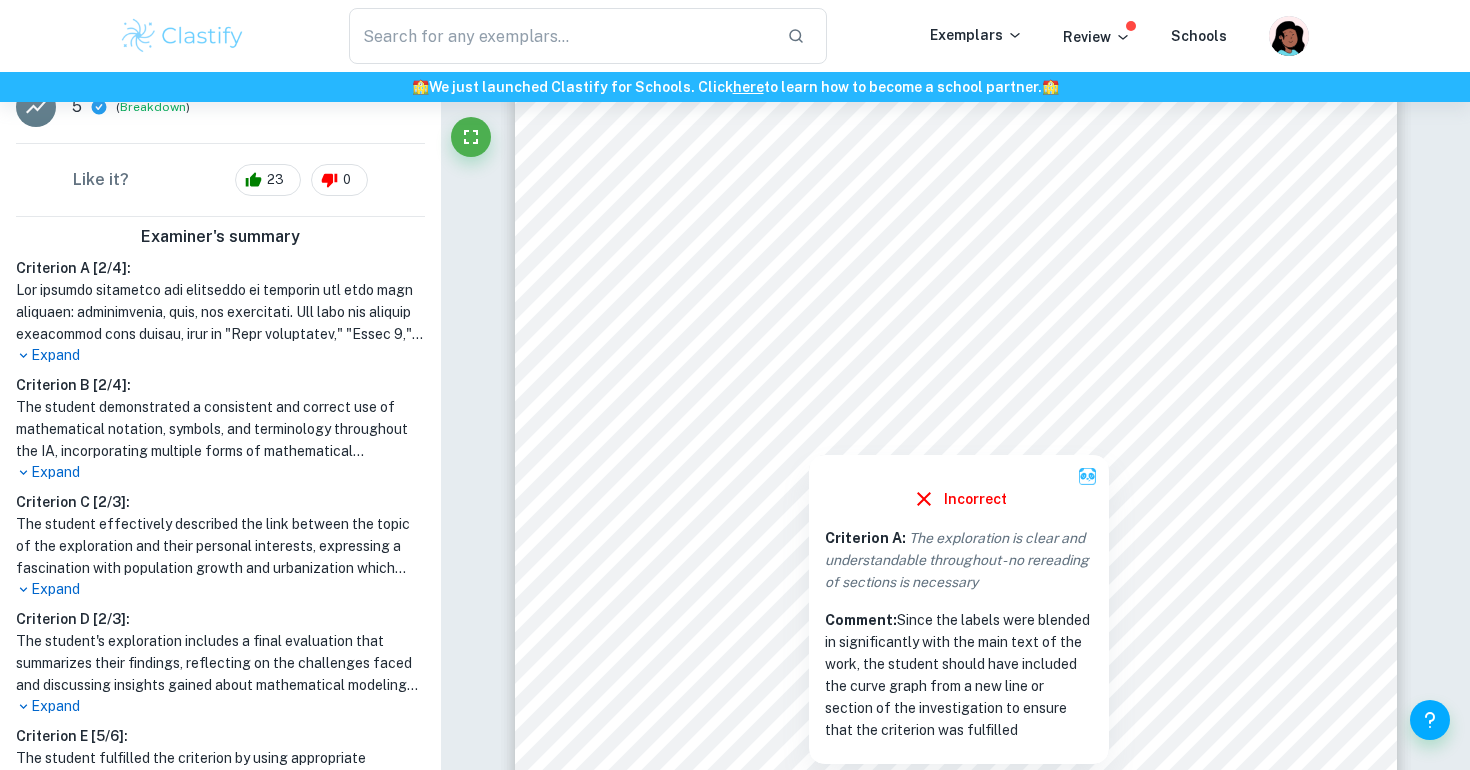 scroll, scrollTop: 489, scrollLeft: 0, axis: vertical 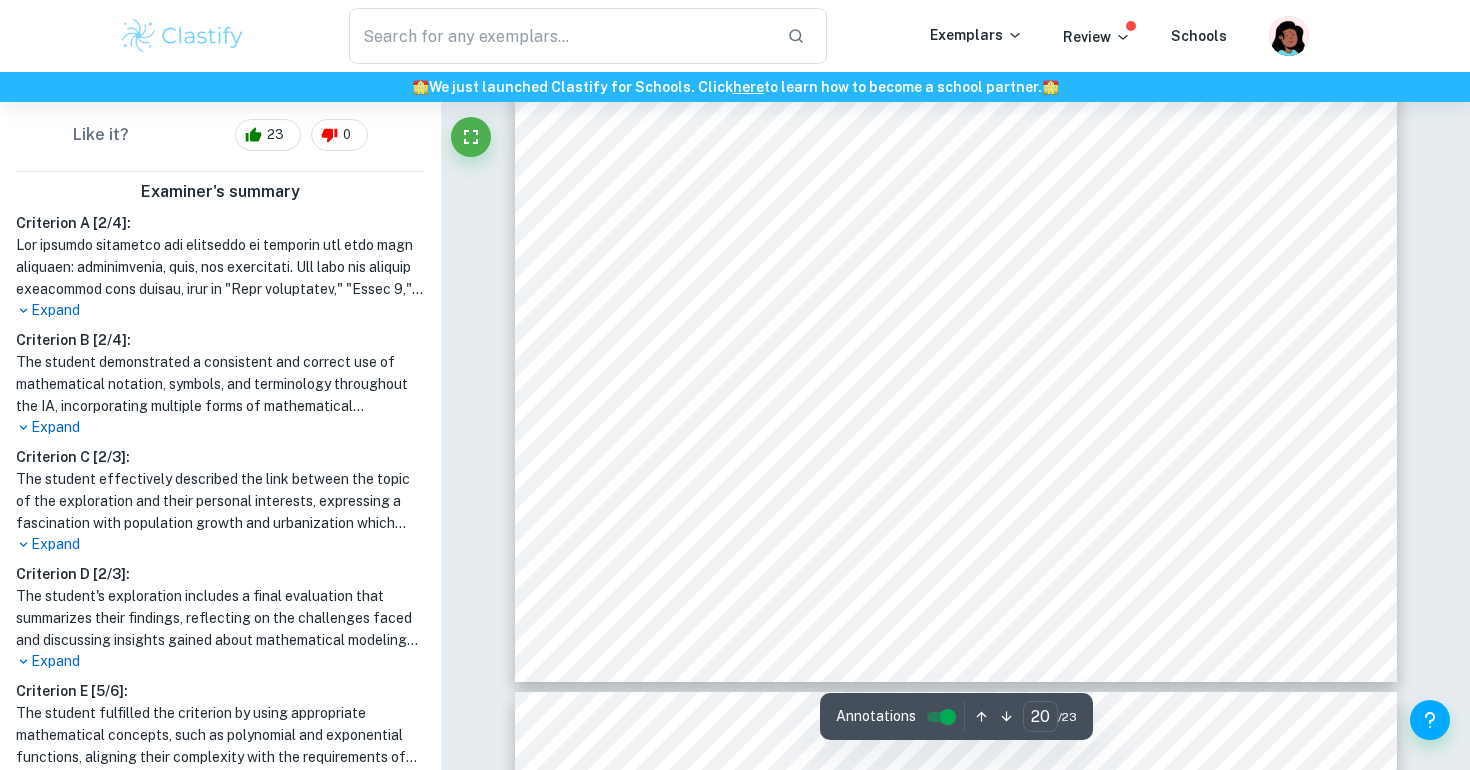 type on "21" 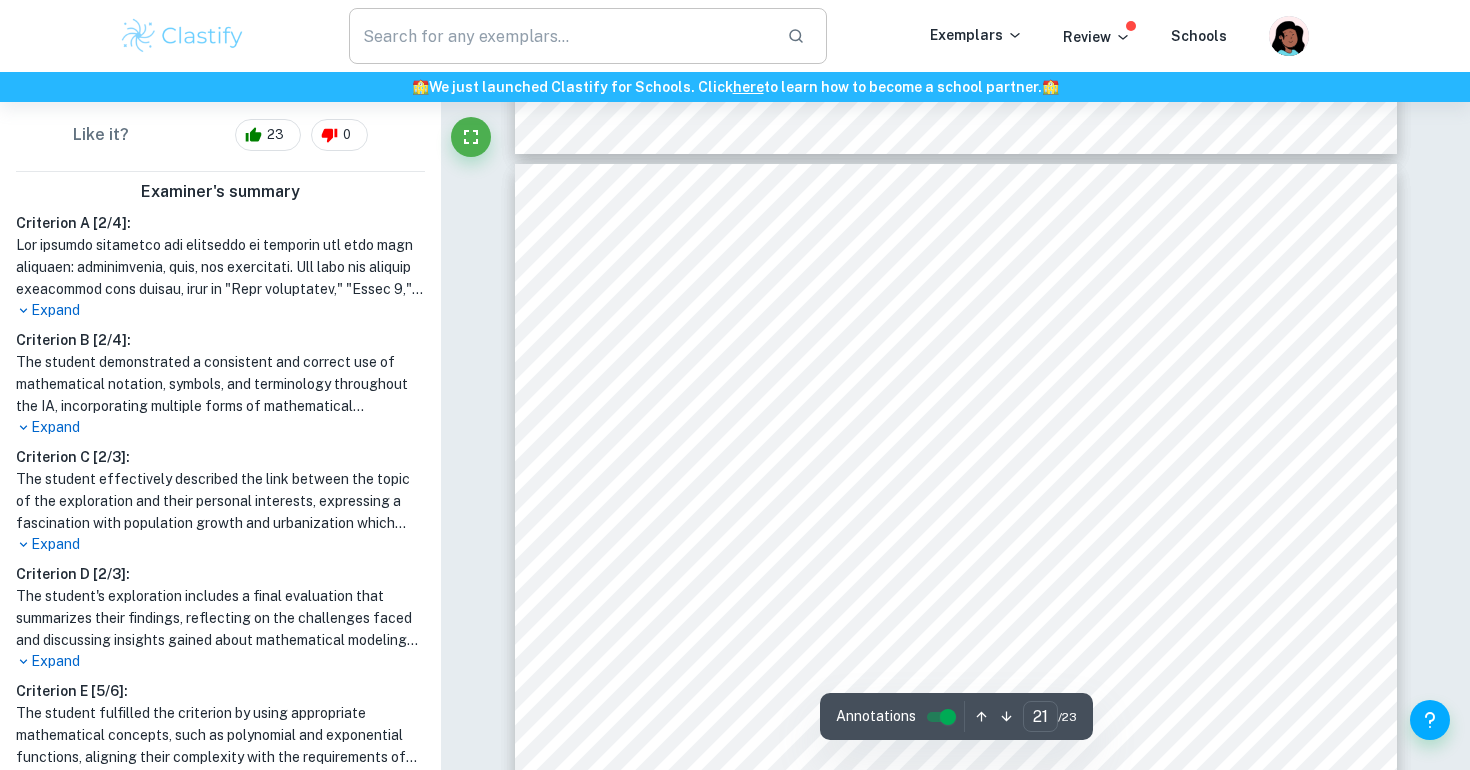 scroll, scrollTop: 25267, scrollLeft: 0, axis: vertical 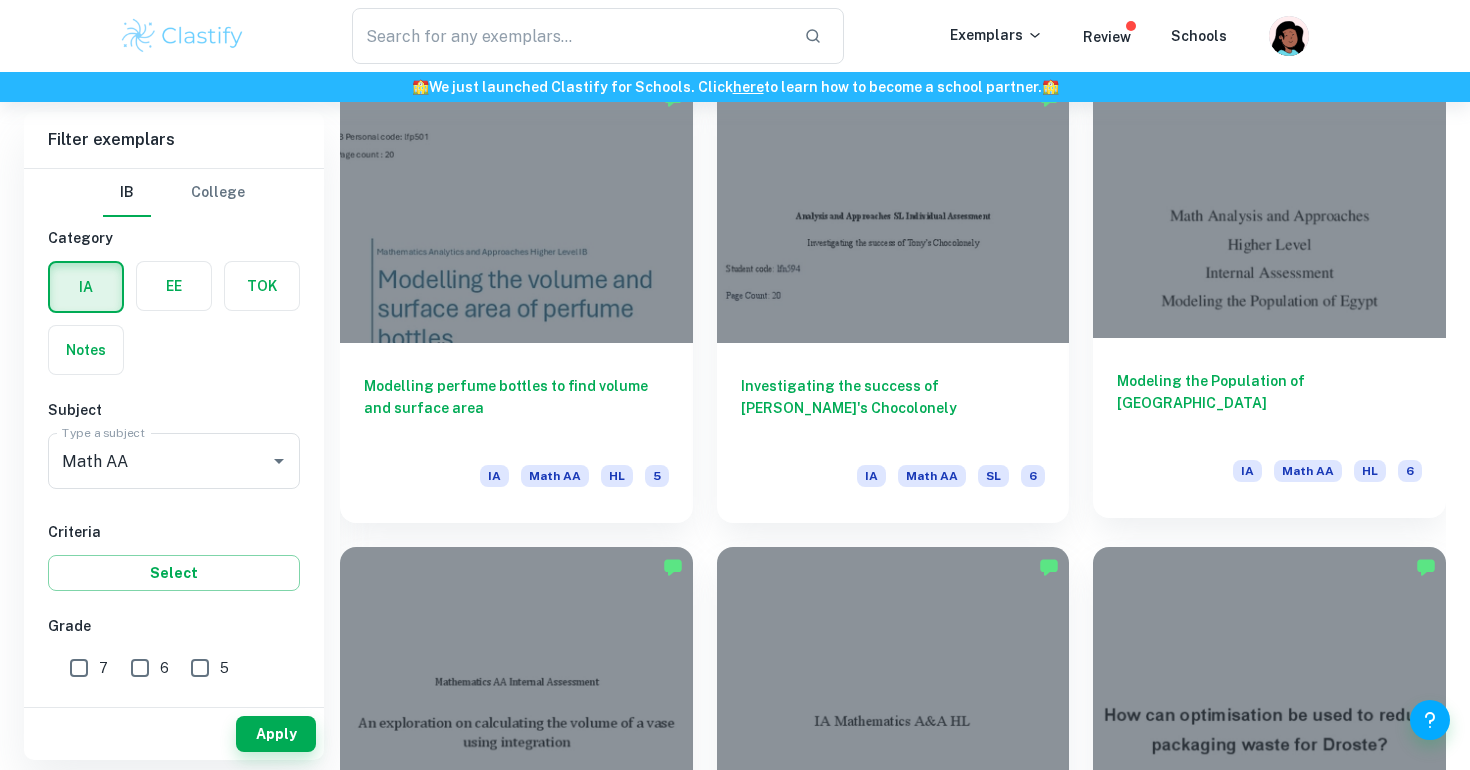 click on "Modeling the Population of Egypt" at bounding box center [1269, 403] 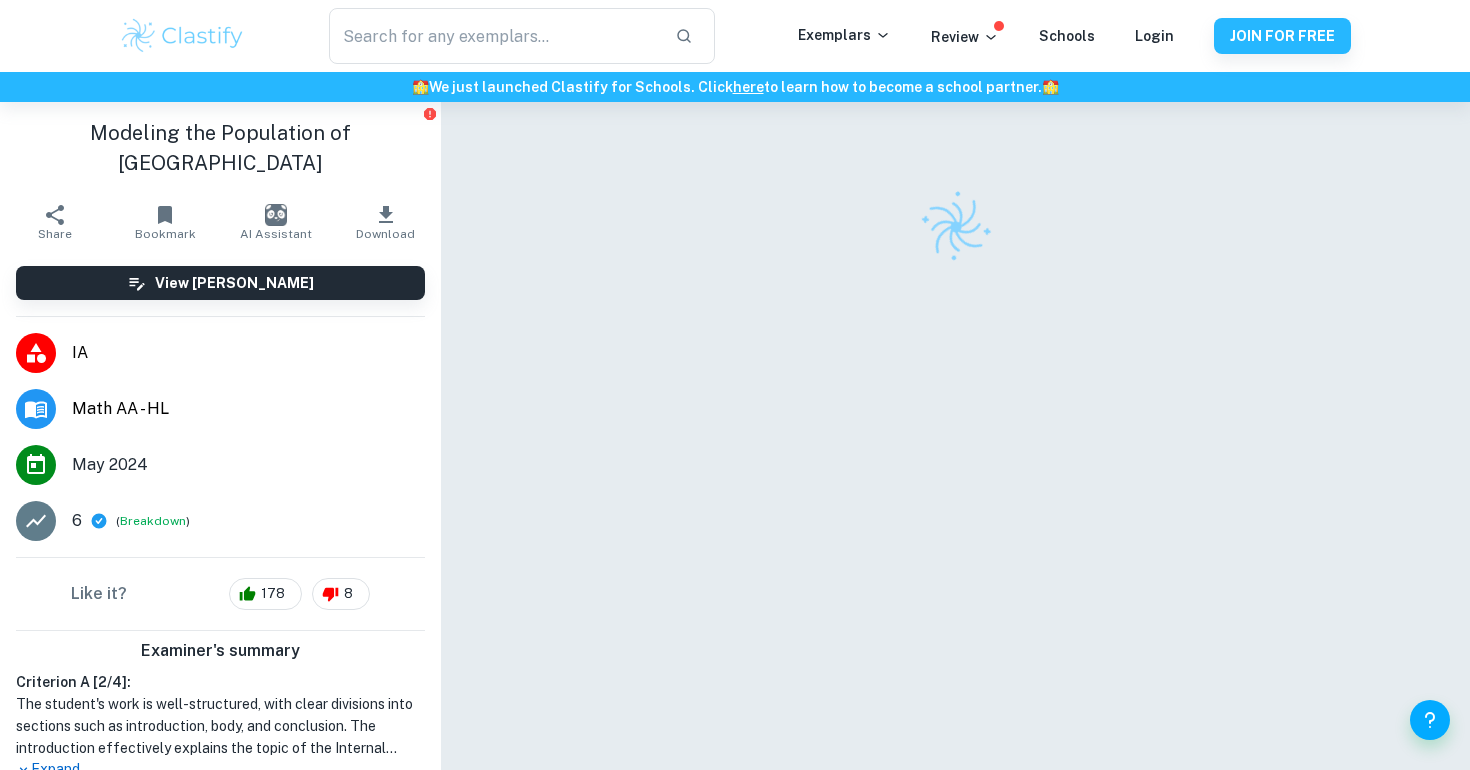 scroll, scrollTop: 0, scrollLeft: 0, axis: both 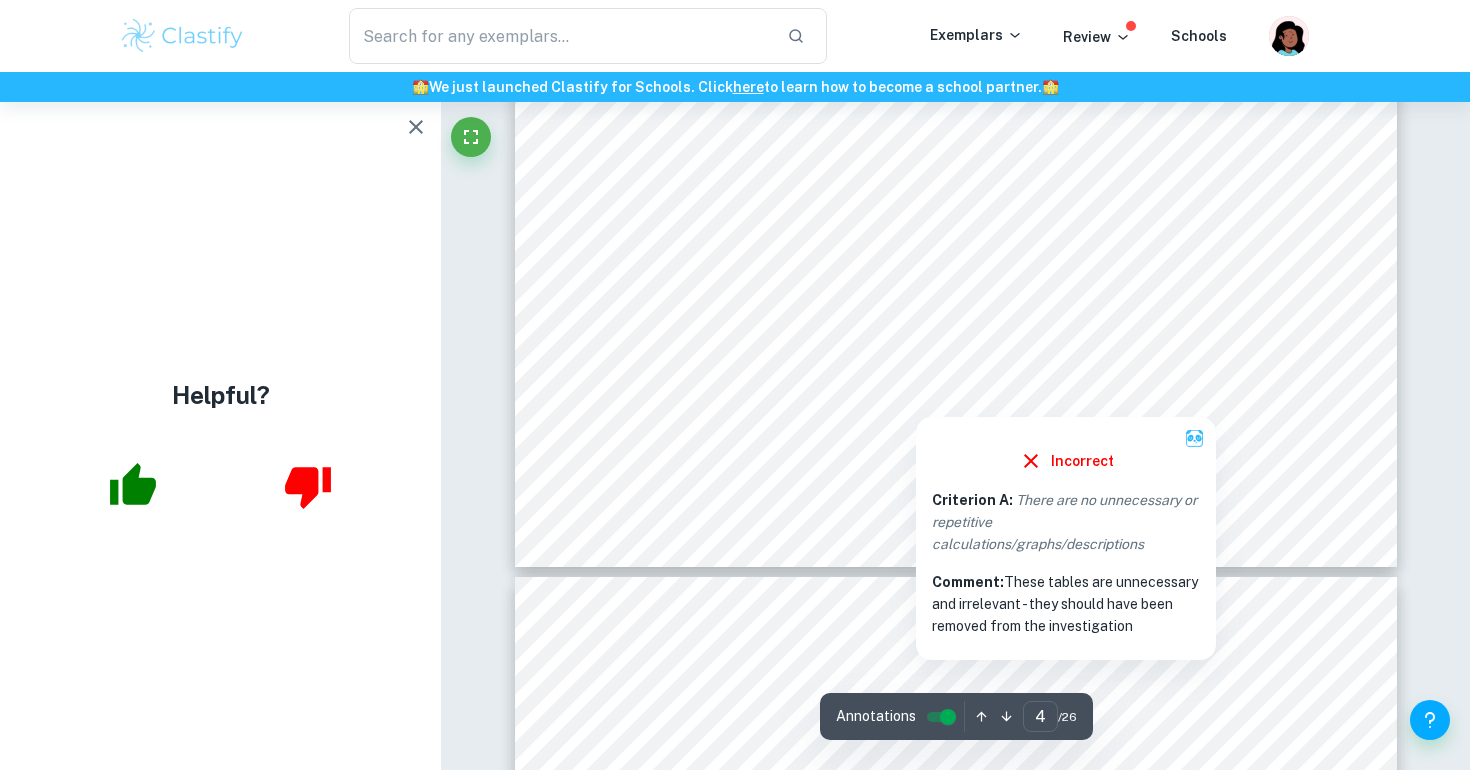 click 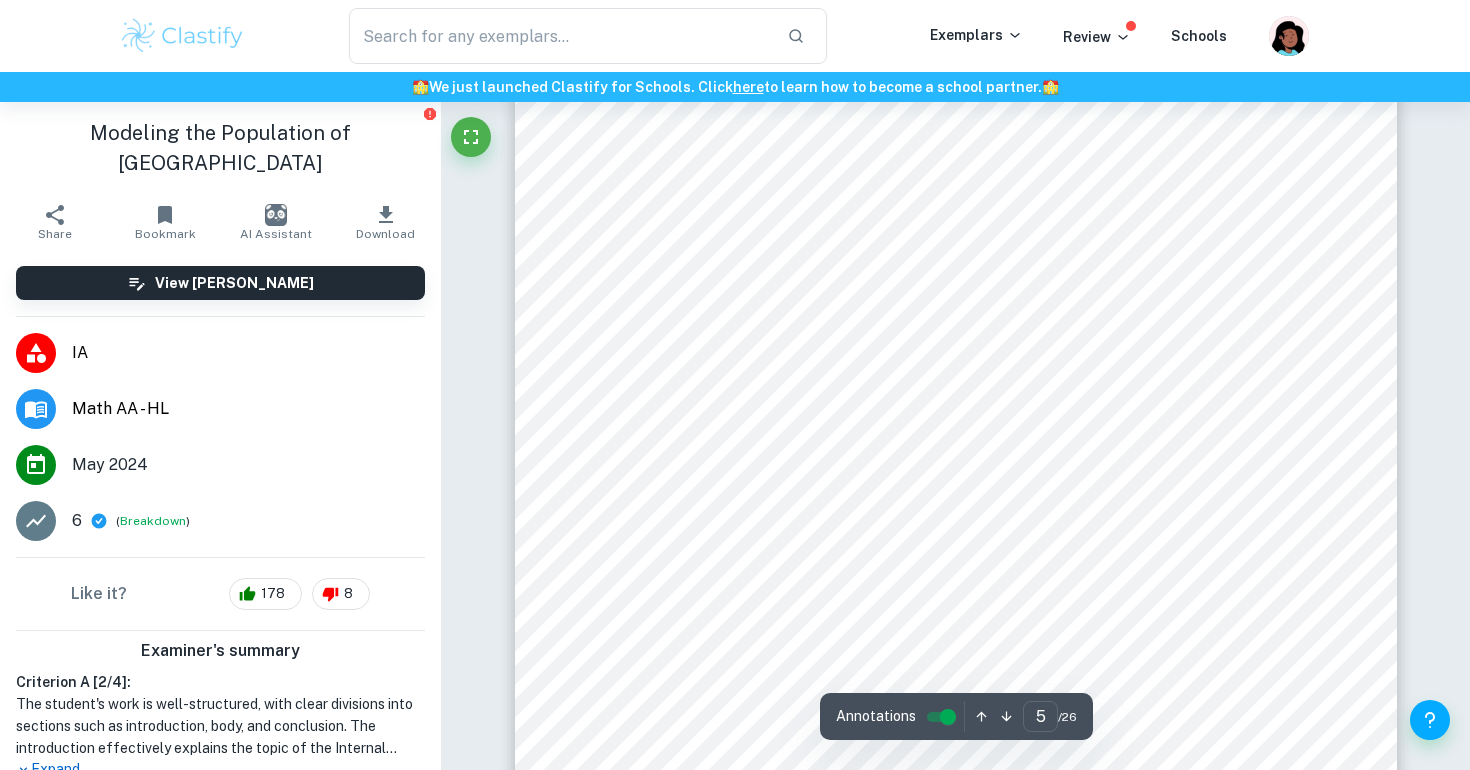 scroll, scrollTop: 5138, scrollLeft: 0, axis: vertical 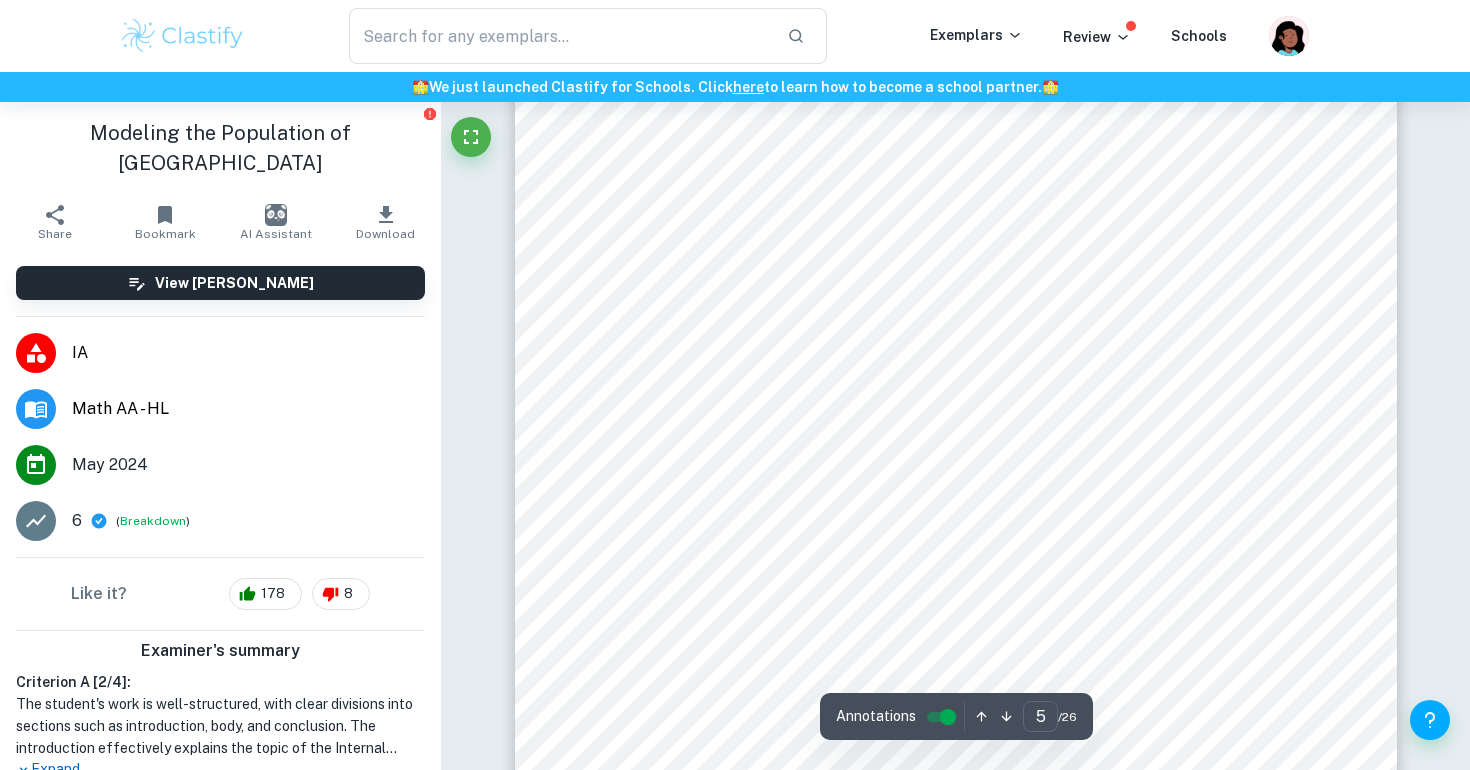 drag, startPoint x: 1016, startPoint y: 374, endPoint x: 927, endPoint y: 372, distance: 89.02247 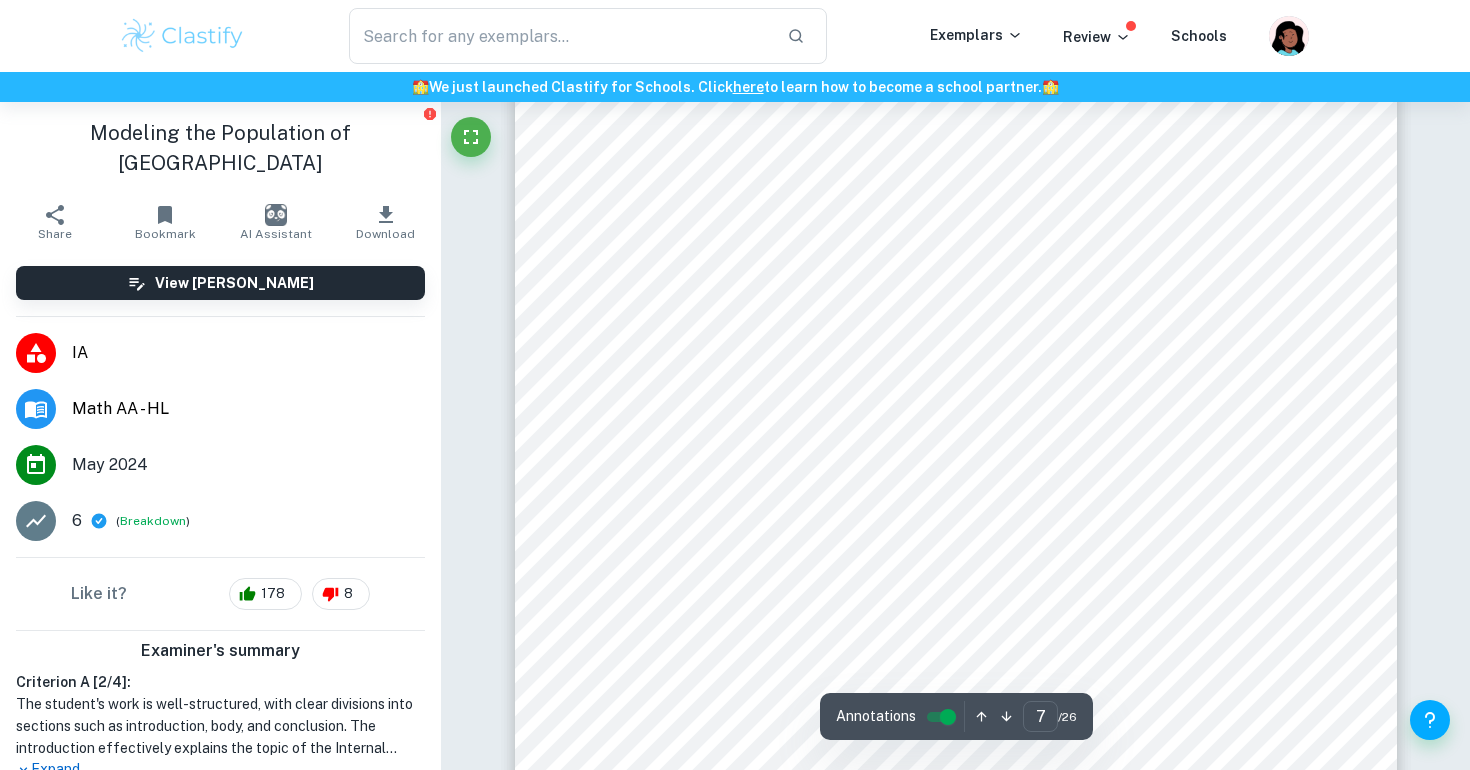 scroll, scrollTop: 7454, scrollLeft: 0, axis: vertical 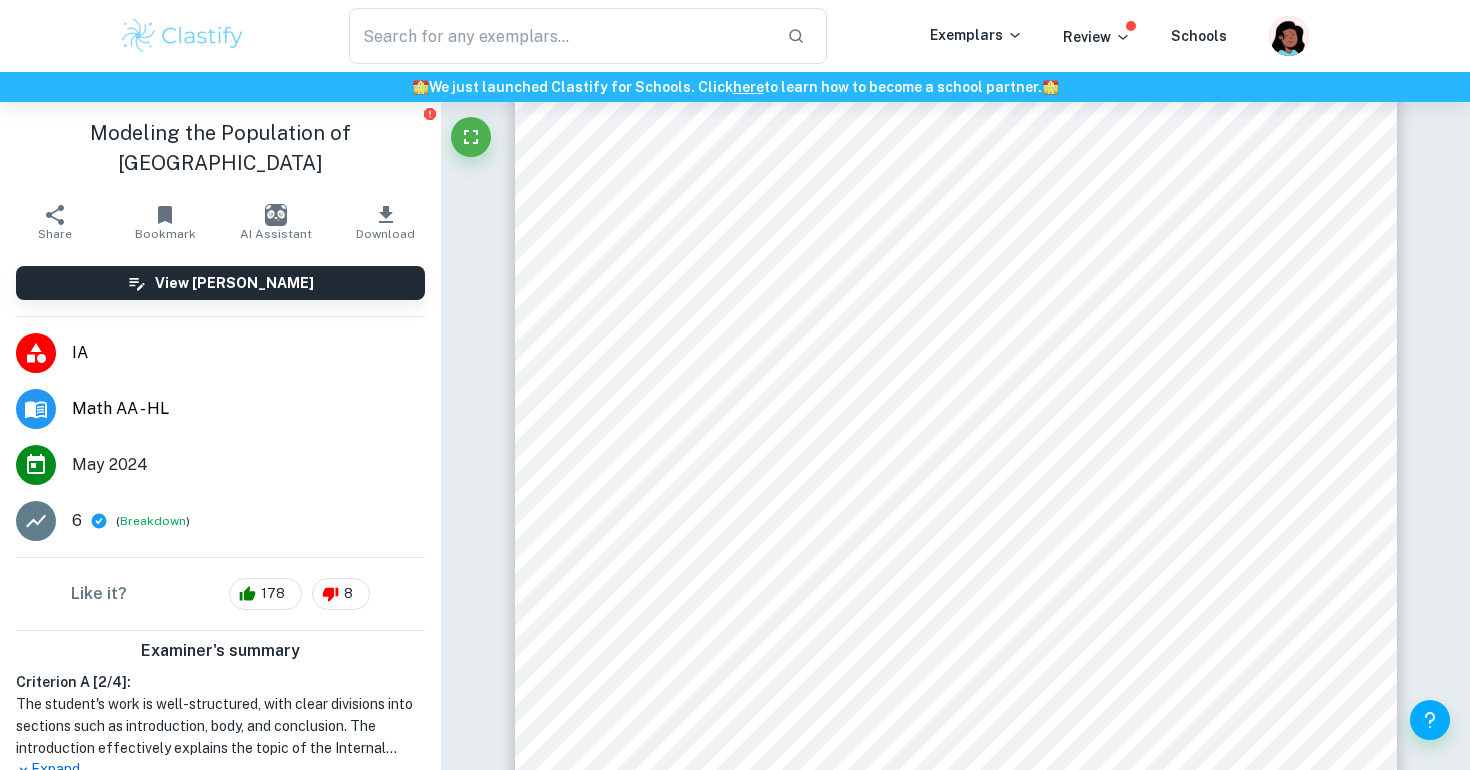 click on "Correct Criterion C :   The exploration looks at the topic from different perspectives Comment:  The student used 3 different approaches to address the aim: the exponential, logistics, and Gompertz models Correct Criterion C :   The exploration looks at the topic from different perspectives Comment:  The student used 3 different approaches to address the aim: the exponential, logistics, and Gompertz models Correct Criterion C :   The exploration looks at the topic from different perspectives Comment:  The student used 3 different approaches to address the aim: the exponential, logistics, and Gompertz models Correct Criterion E :   Sophistication is shown by using challenging mathematical concepts, looking at a problem from different perspectives, or linking different areas of mathematics together. Comment:  Sophistication is shown by taking 3 different approaches plus making predictions of the logistics model Incorrect Criterion A :   There are no unnecessary or repetitive calculations/graphs/descriptions :" at bounding box center [955, 7697] 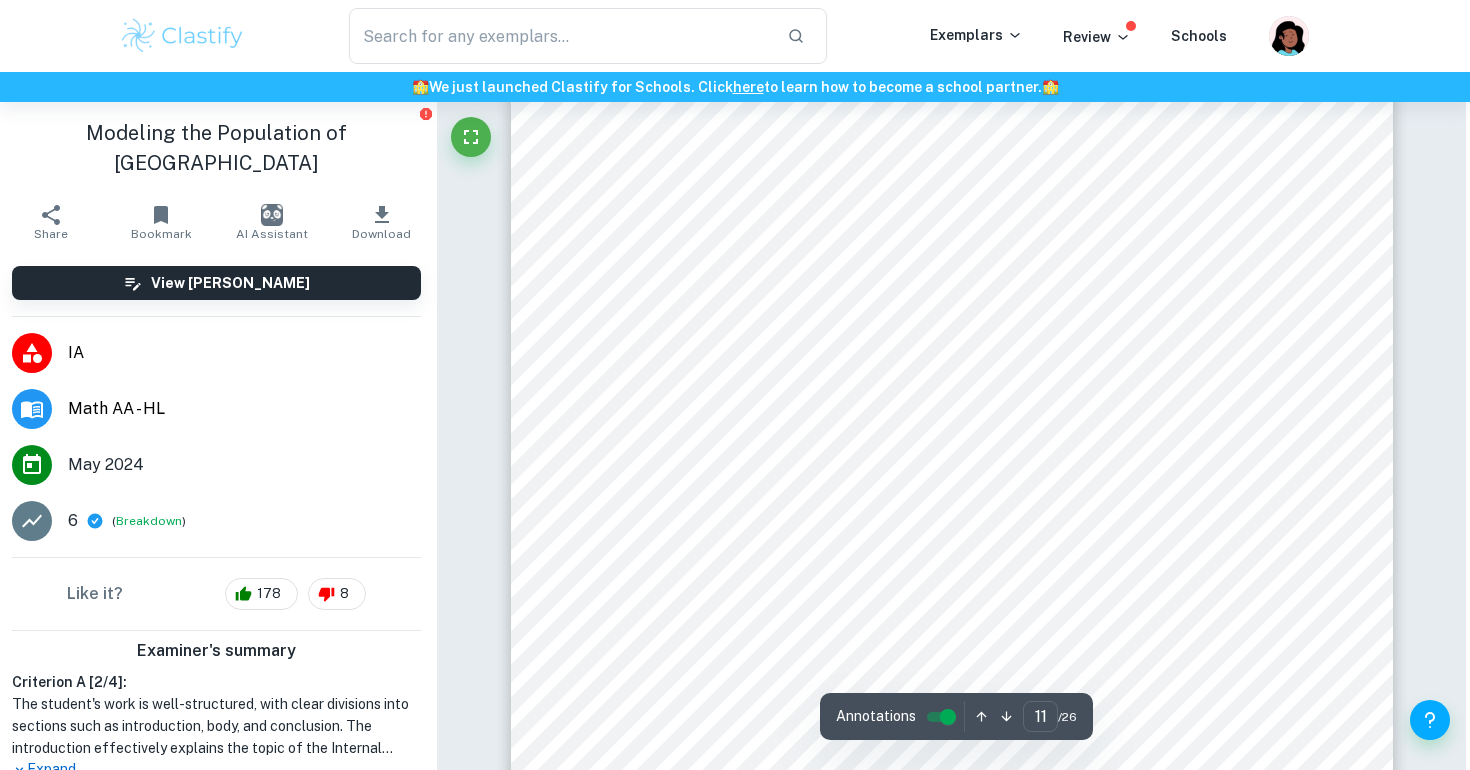 scroll, scrollTop: 11908, scrollLeft: 6, axis: both 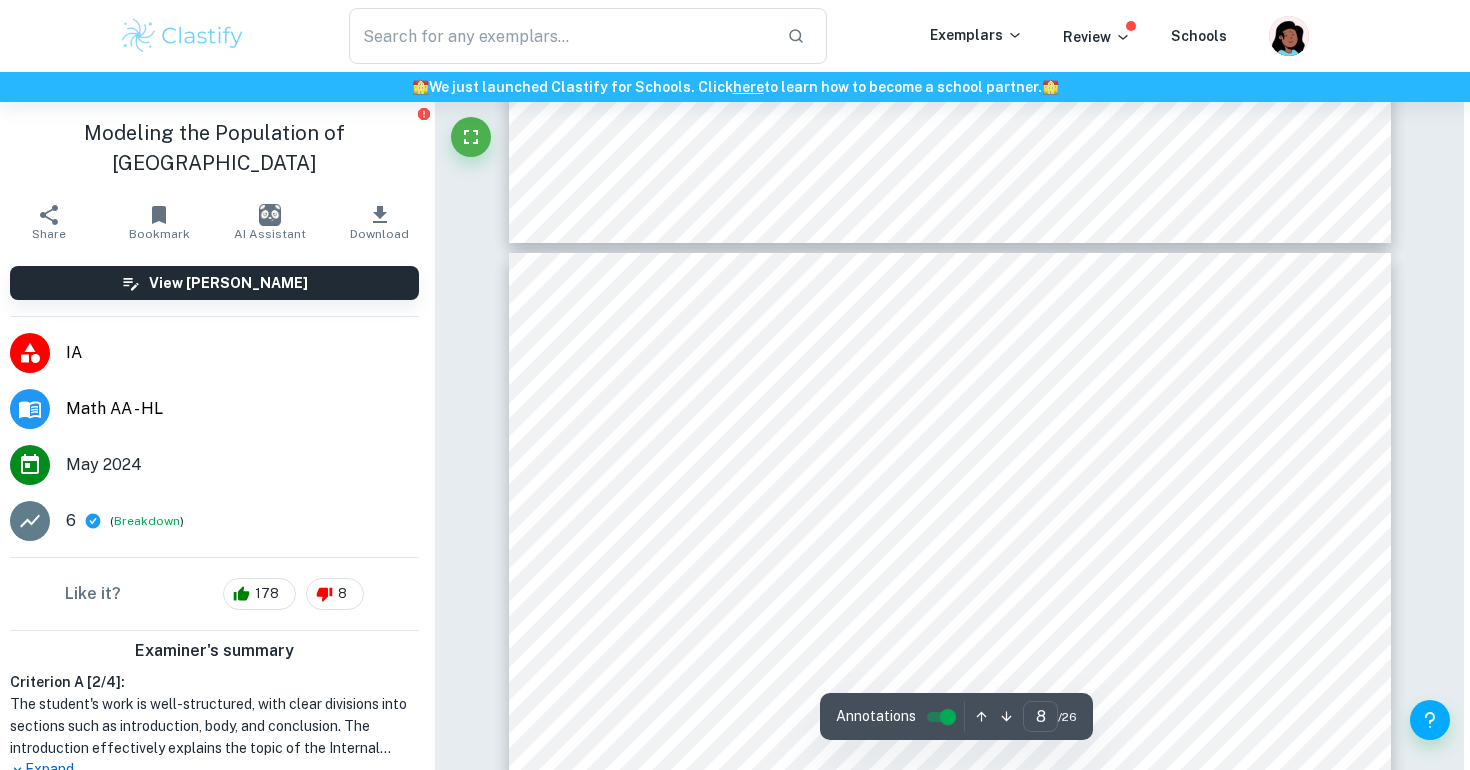 type on "7" 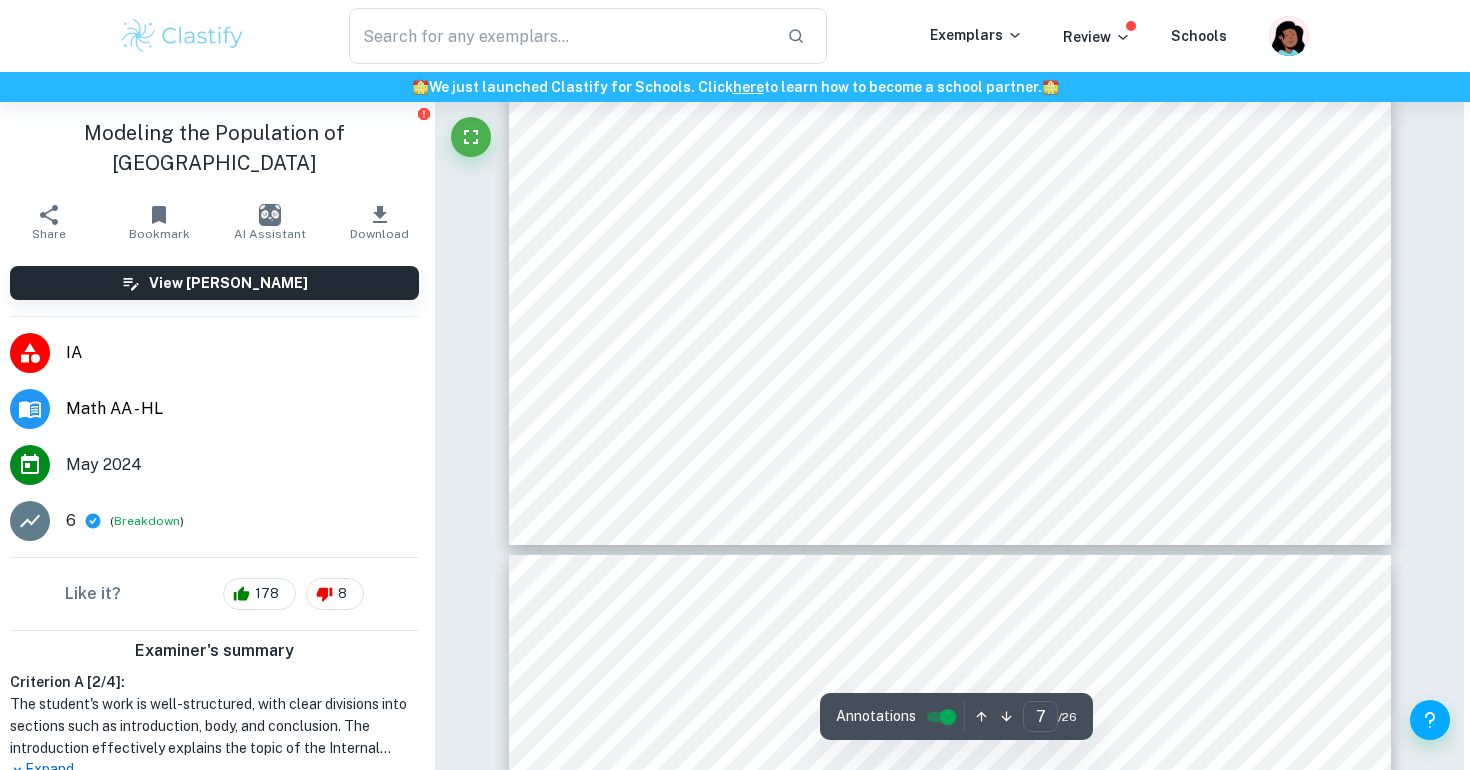 scroll, scrollTop: 7601, scrollLeft: 6, axis: both 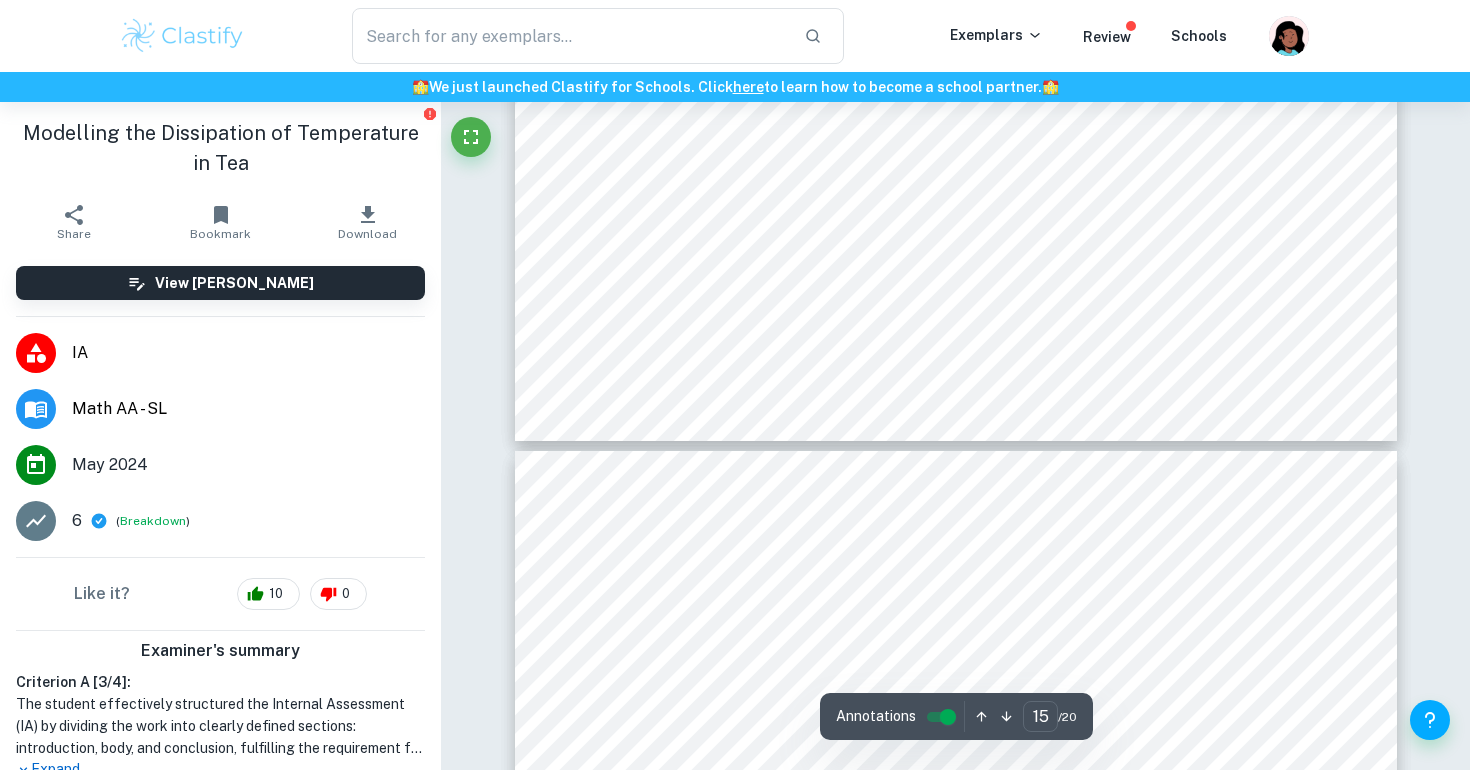 checkbox on "true" 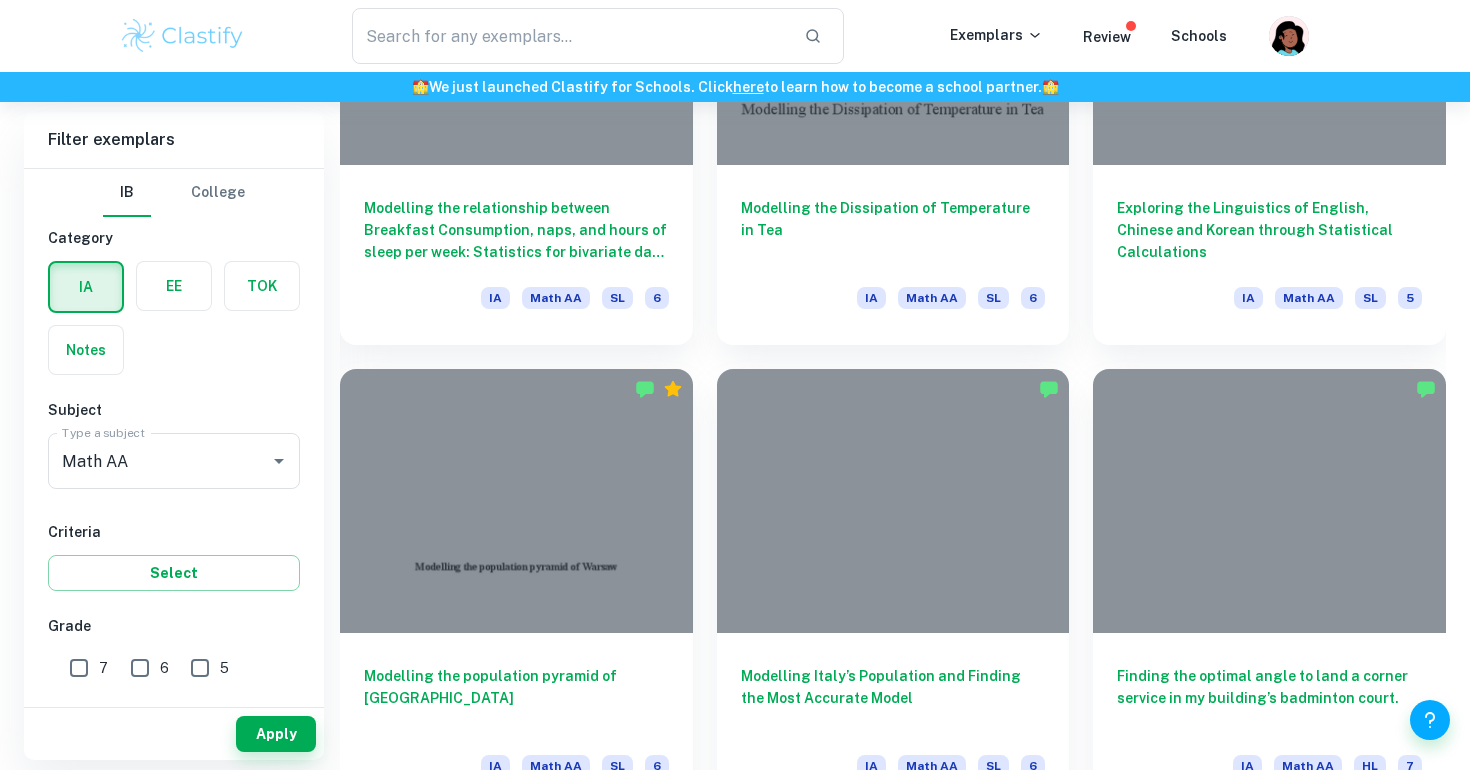 scroll, scrollTop: 4319, scrollLeft: 0, axis: vertical 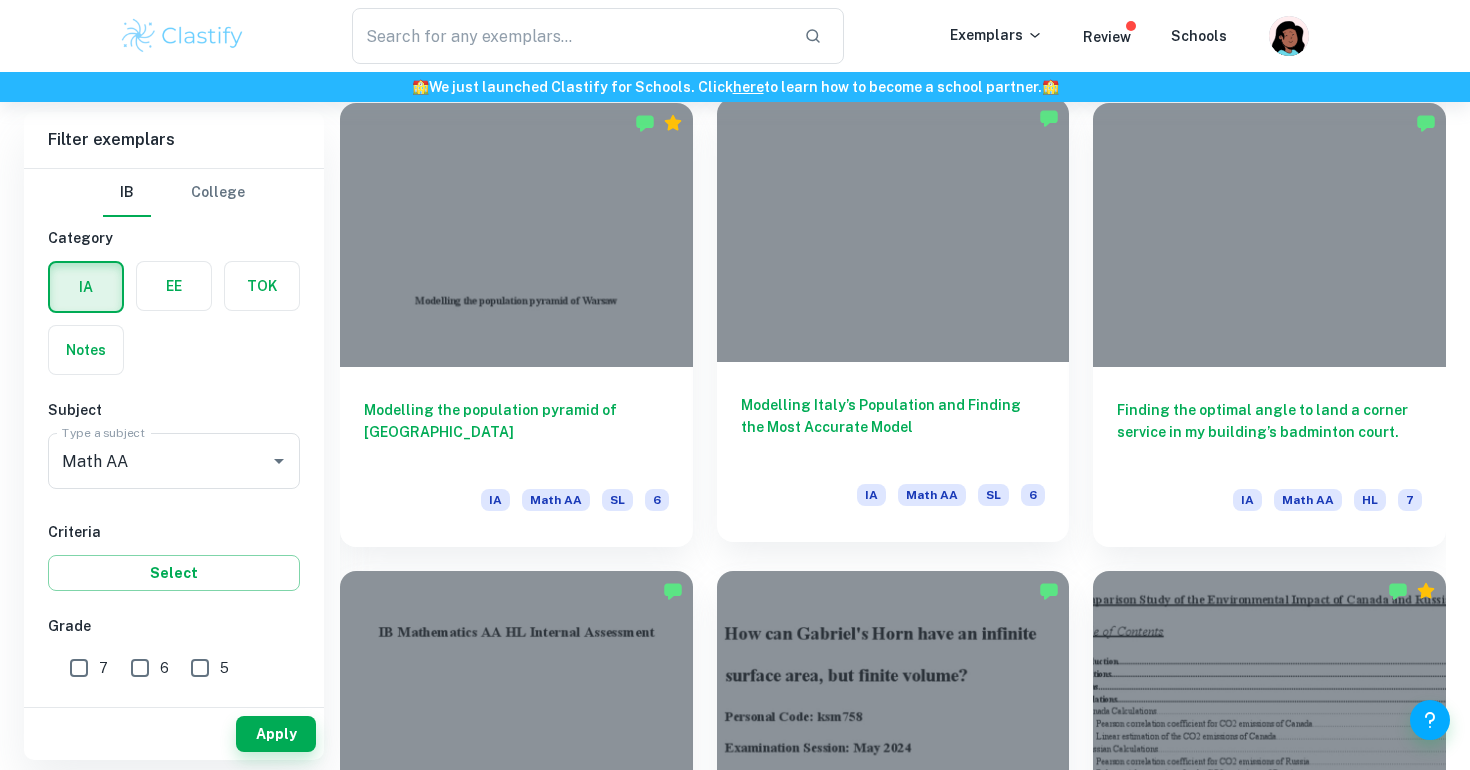 click on "Modelling Italy’s Population and Finding the Most Accurate Model" at bounding box center (893, 427) 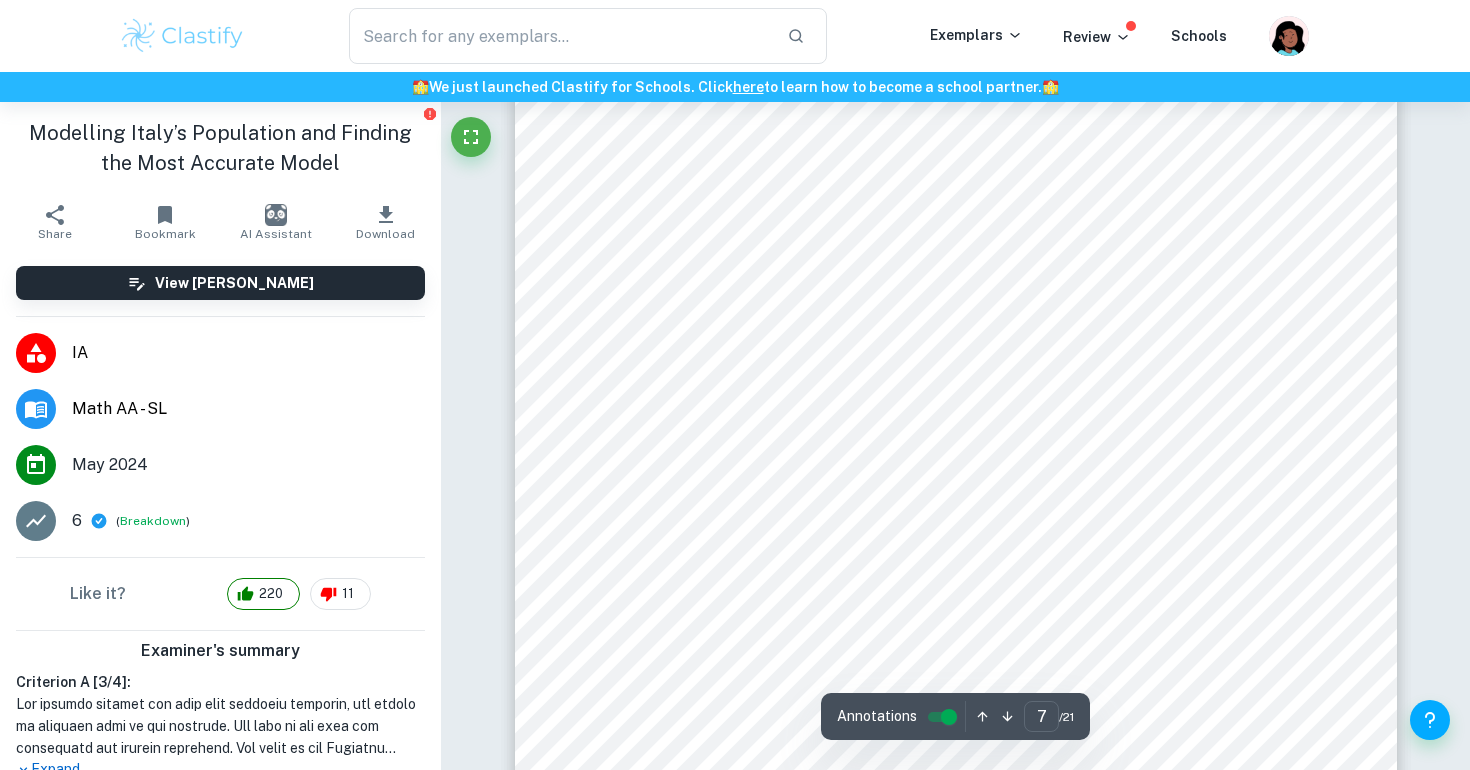 scroll, scrollTop: 8253, scrollLeft: 0, axis: vertical 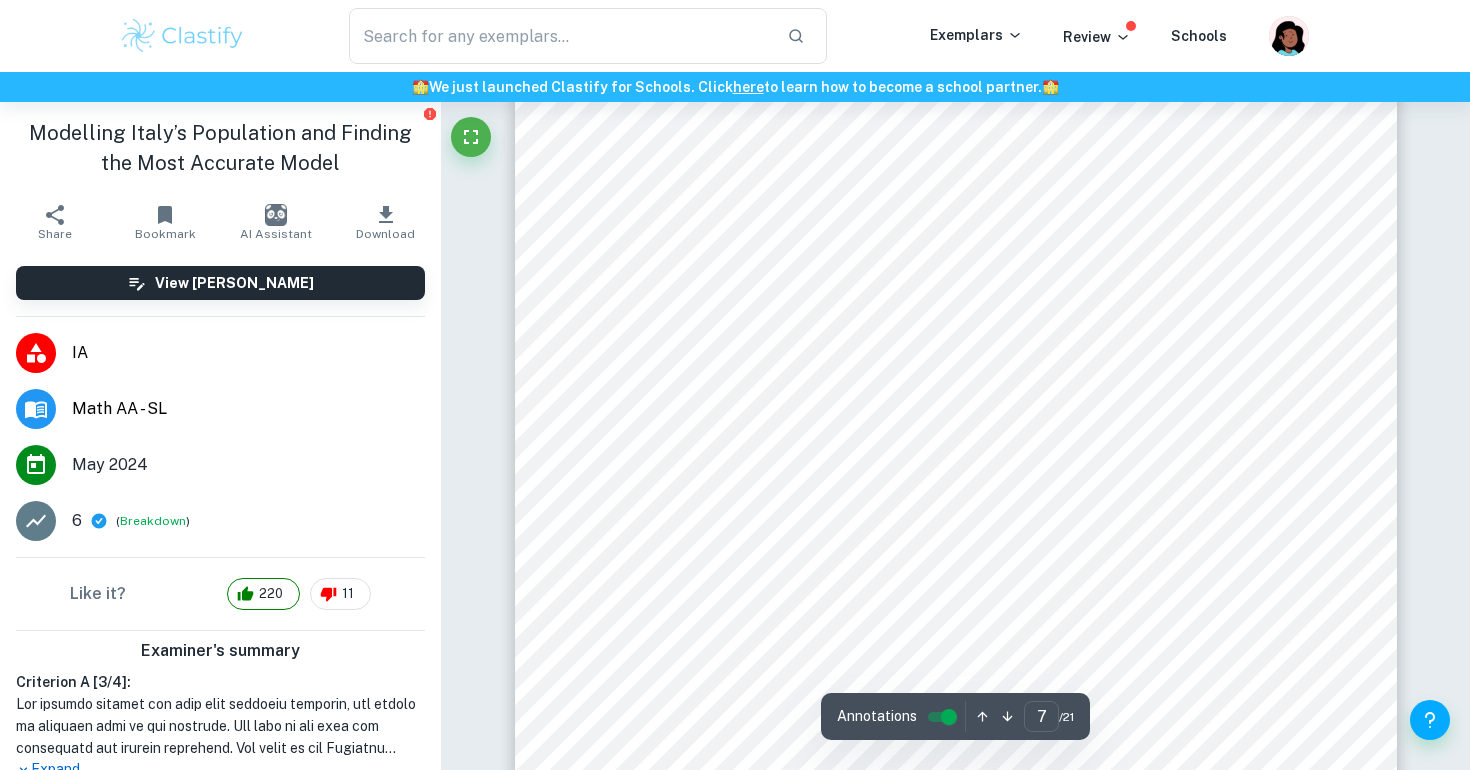 type on "8" 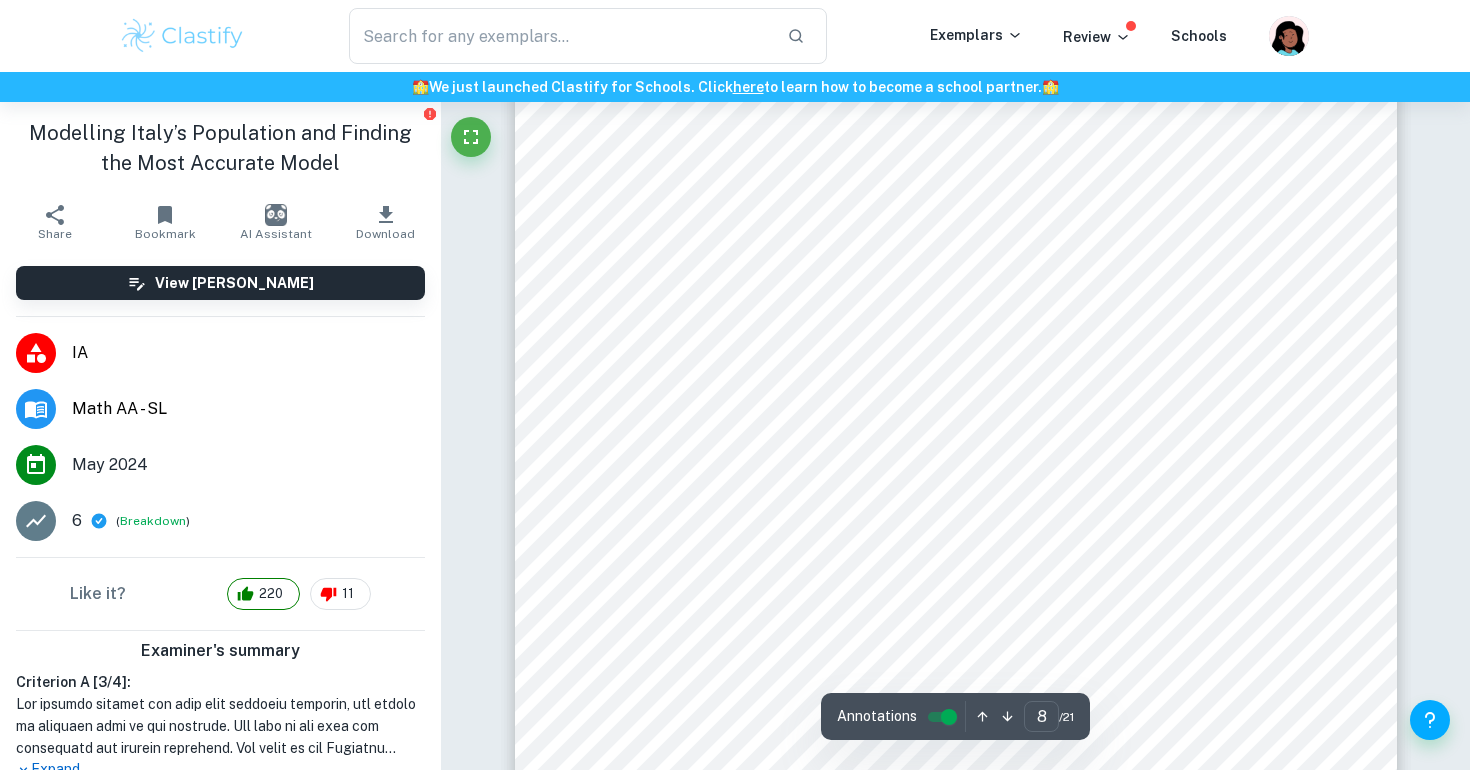 scroll, scrollTop: 8965, scrollLeft: 0, axis: vertical 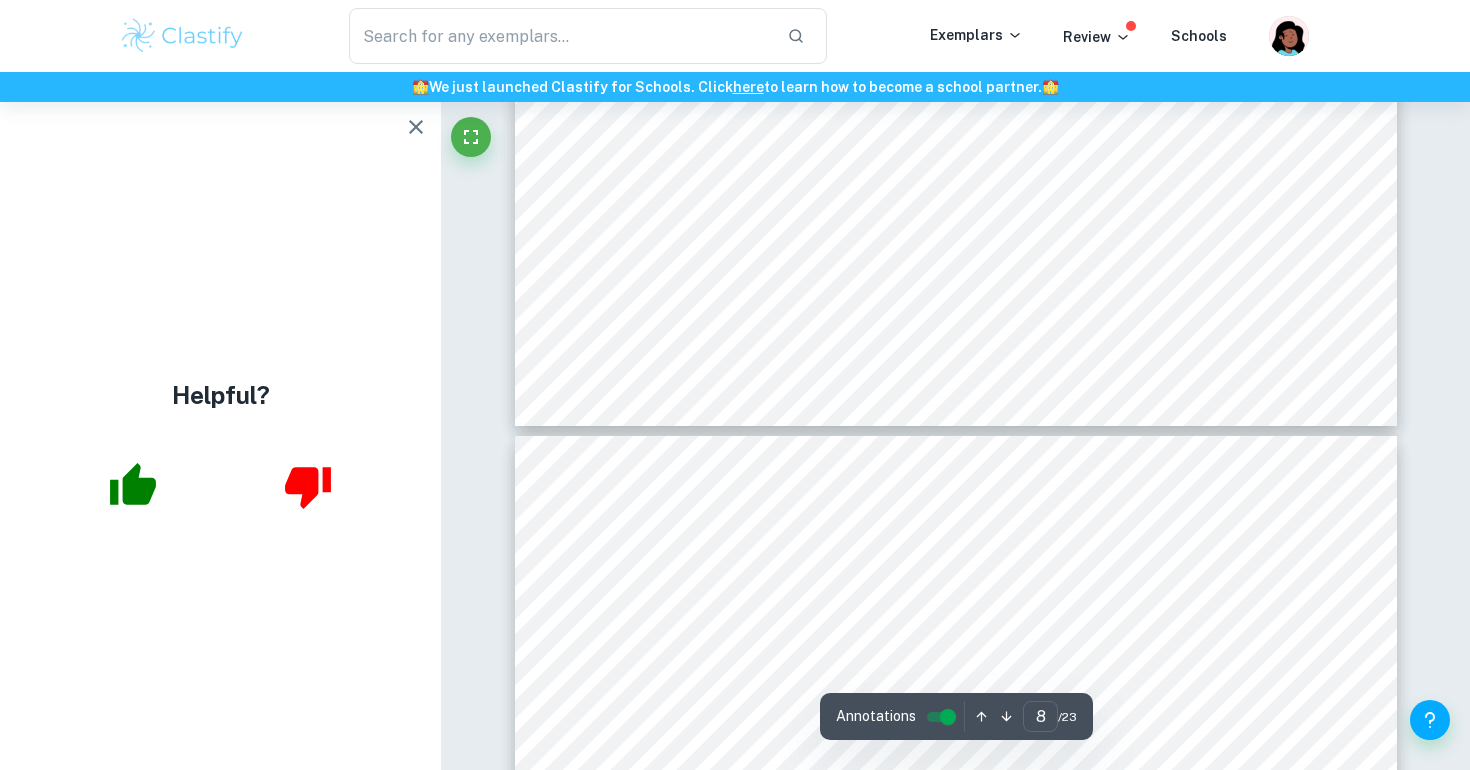 click on "Helpful?" at bounding box center (220, 436) 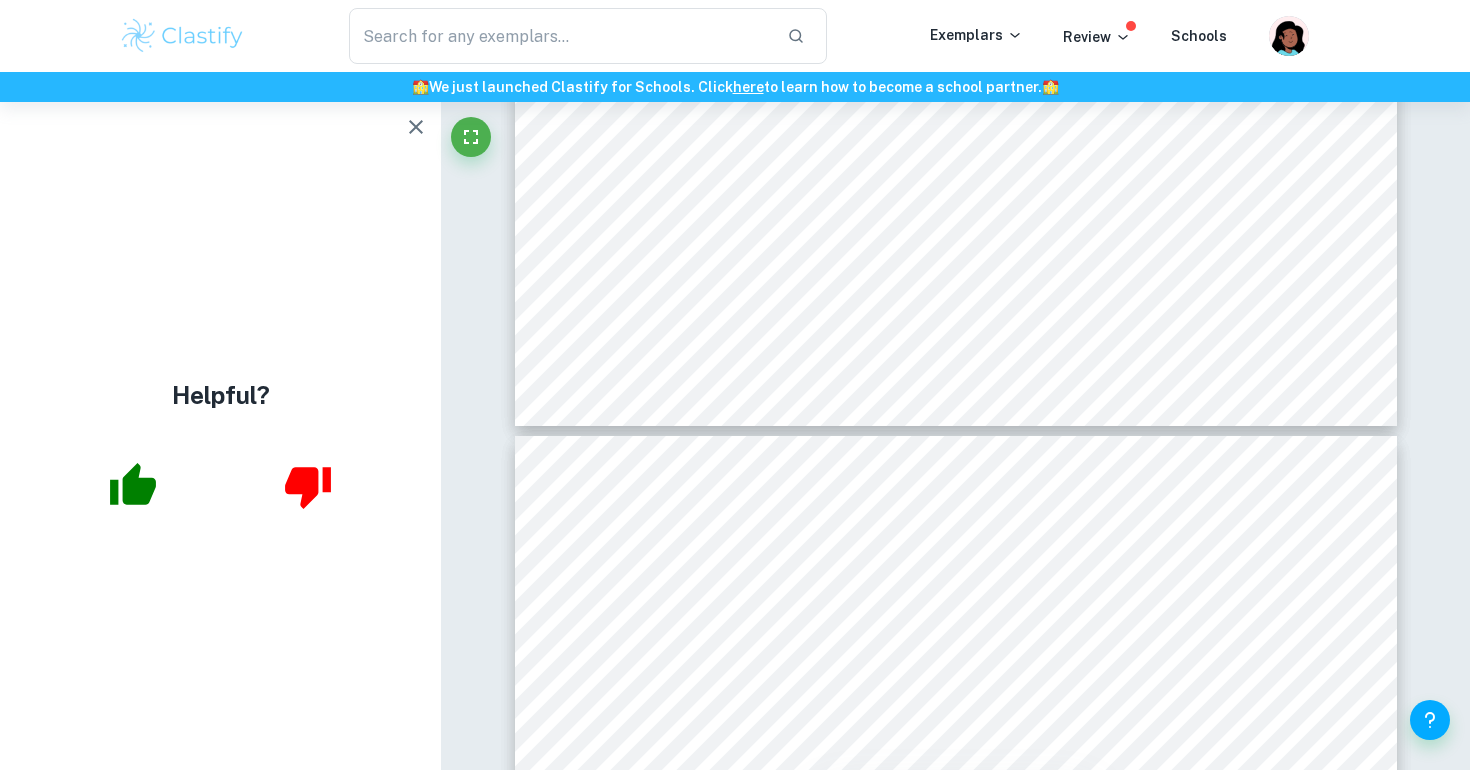 click on "Helpful?" at bounding box center (220, 436) 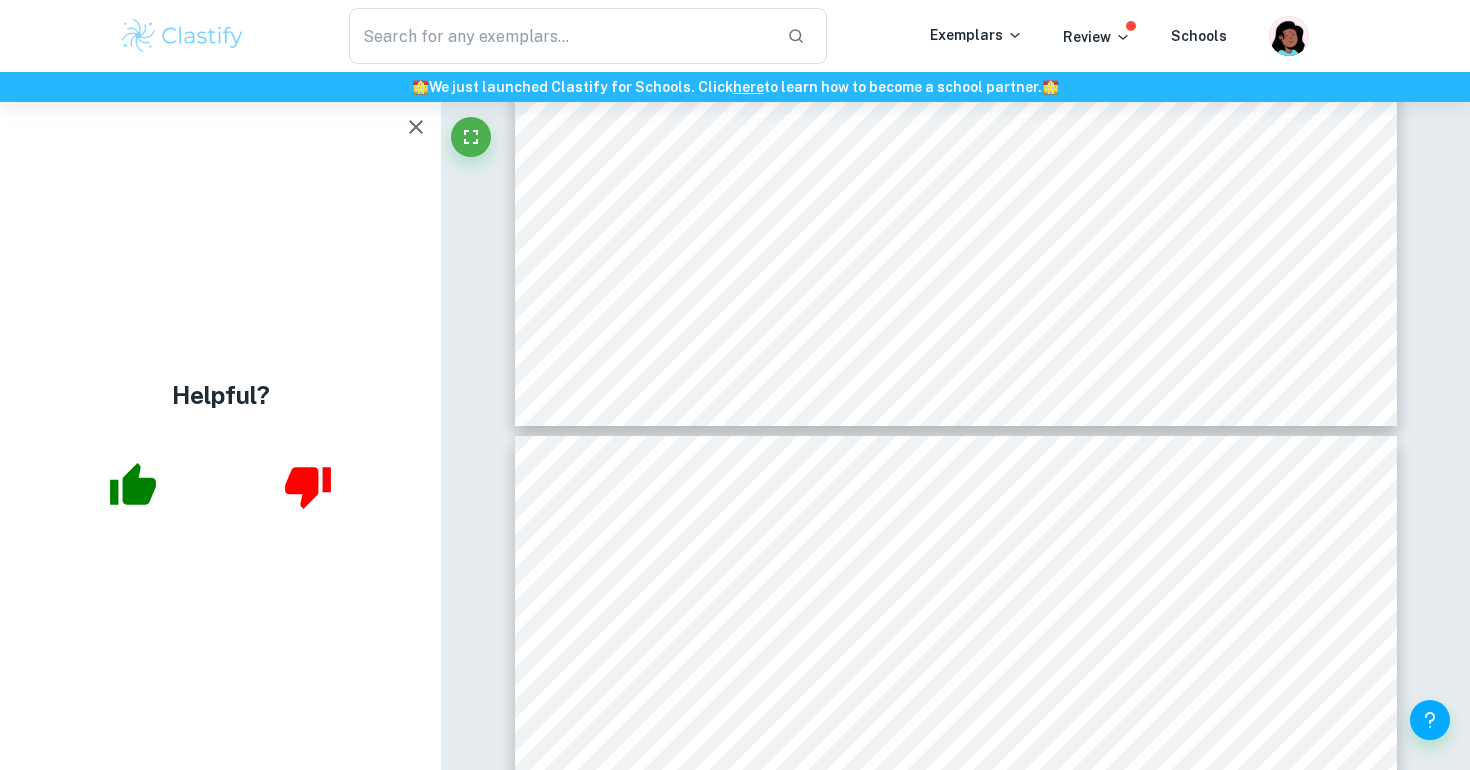 click at bounding box center (416, 127) 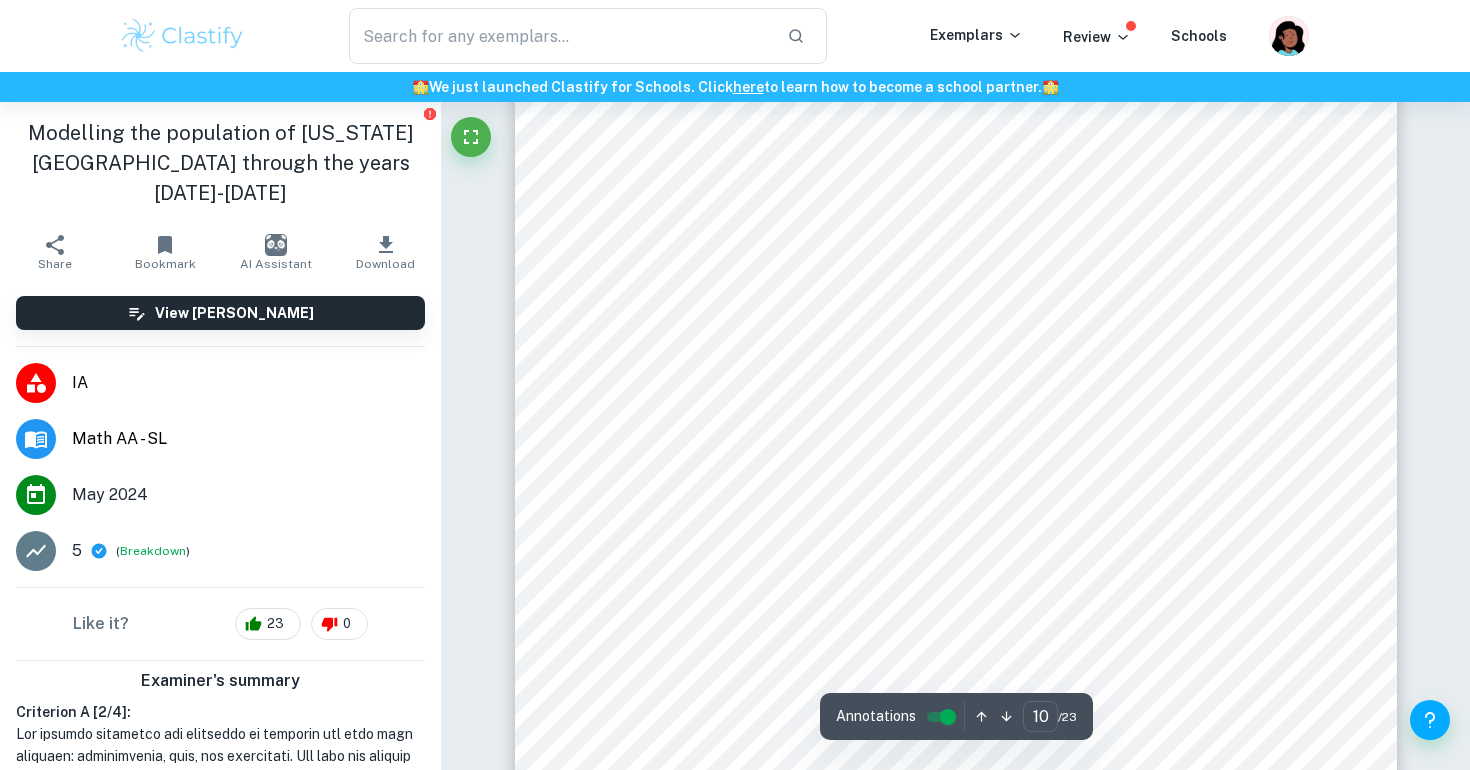 scroll, scrollTop: 11710, scrollLeft: 0, axis: vertical 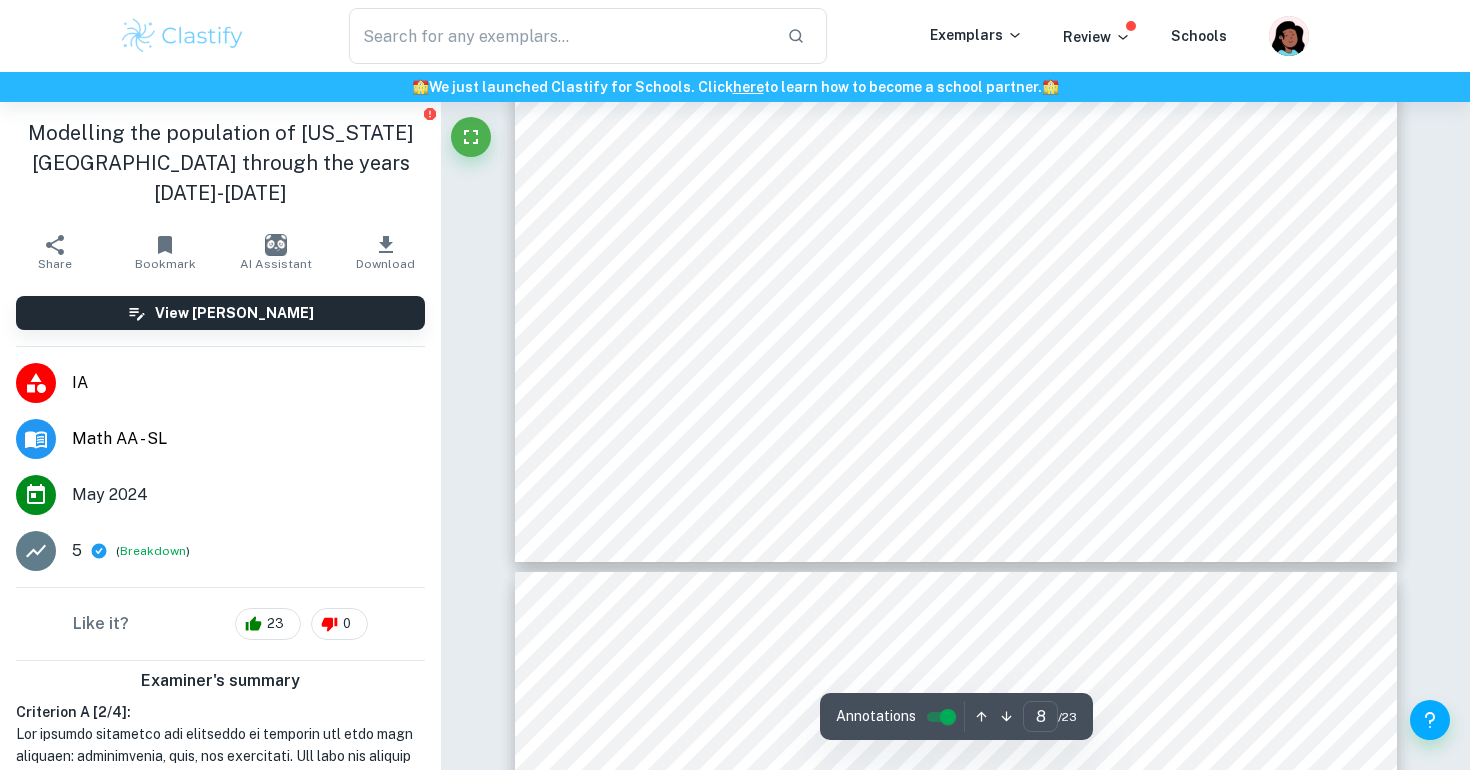 click on "or piecewise, will allow me to use sub-functions for specific domains inside my dataset 2 . Hopefully, this will lead to me being able to calculate a more precise model for the points due to dividing my work into different parts and addressing them more carefully. 4.1 Exponential function When I was initially analysing the plotted points there was the presumption that I could calculate an exponential function, so I opted to revisit that idea. Taking a closer look a the plotted points again I assumed that my exponential function can be used for the domain of since that is where the   -values grow rapidly when the   -values increase. 0   f   ý   f   230   þ   ý The general equation for an exponential graph can be expressed using: þ =   ý þý   + ÿ Where   is the horizontal asymptote, which once determined will also be subtracted from all ÿ of the   -values. þ Analysing my graph I concluded that in this instance   as it is the lowest   -value, ÿ = 33131   þ after taking away the 33131 from the     þ" at bounding box center (956, -61) 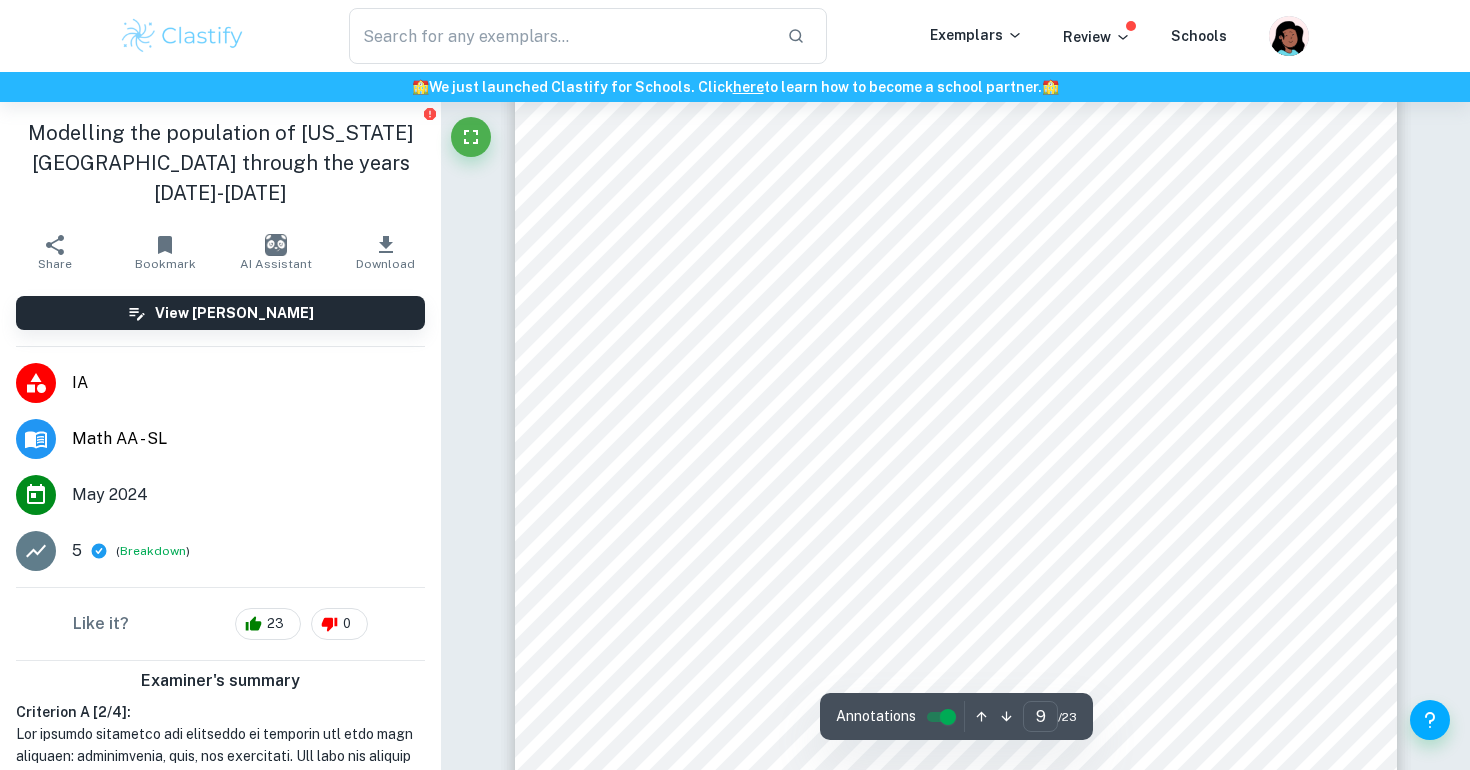 scroll, scrollTop: 10710, scrollLeft: 0, axis: vertical 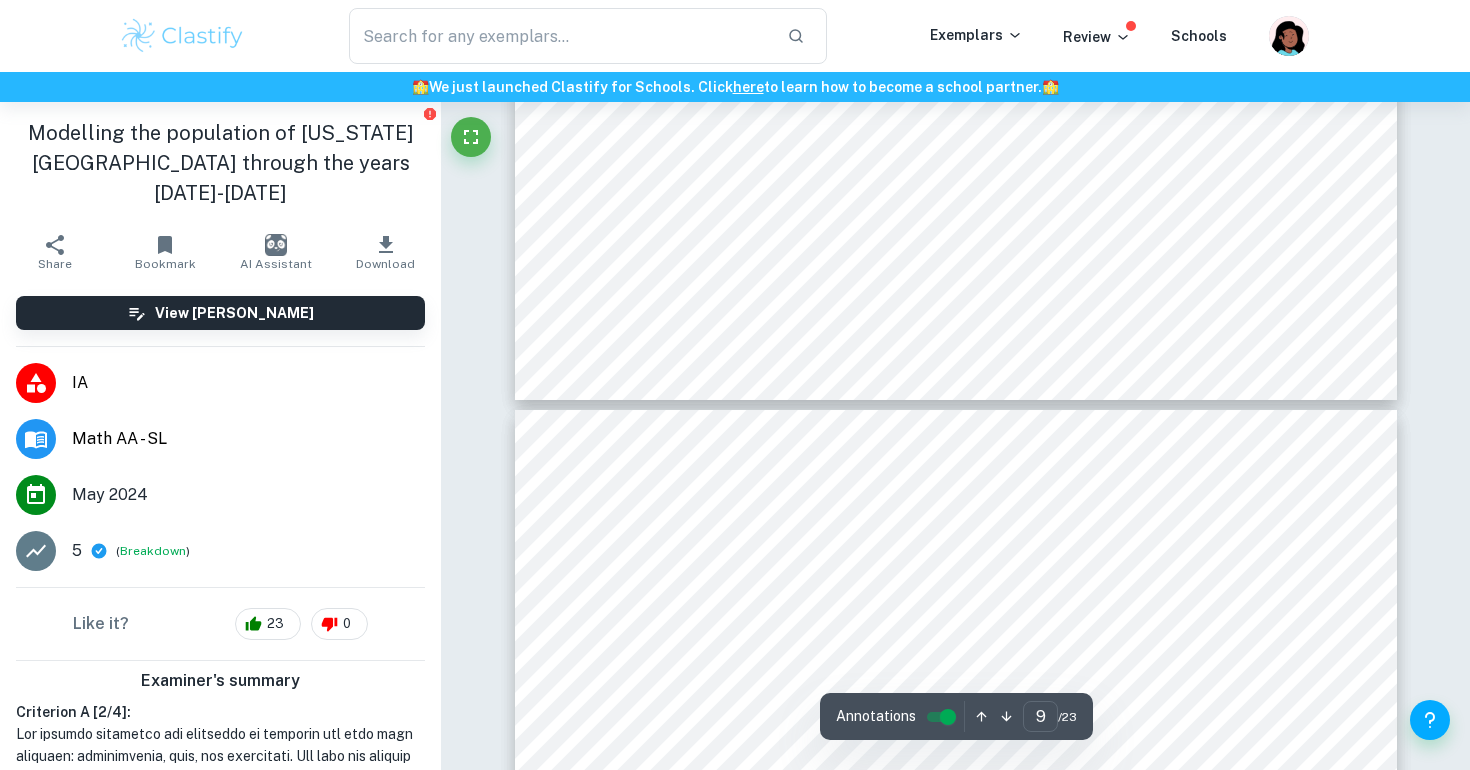 type on "10" 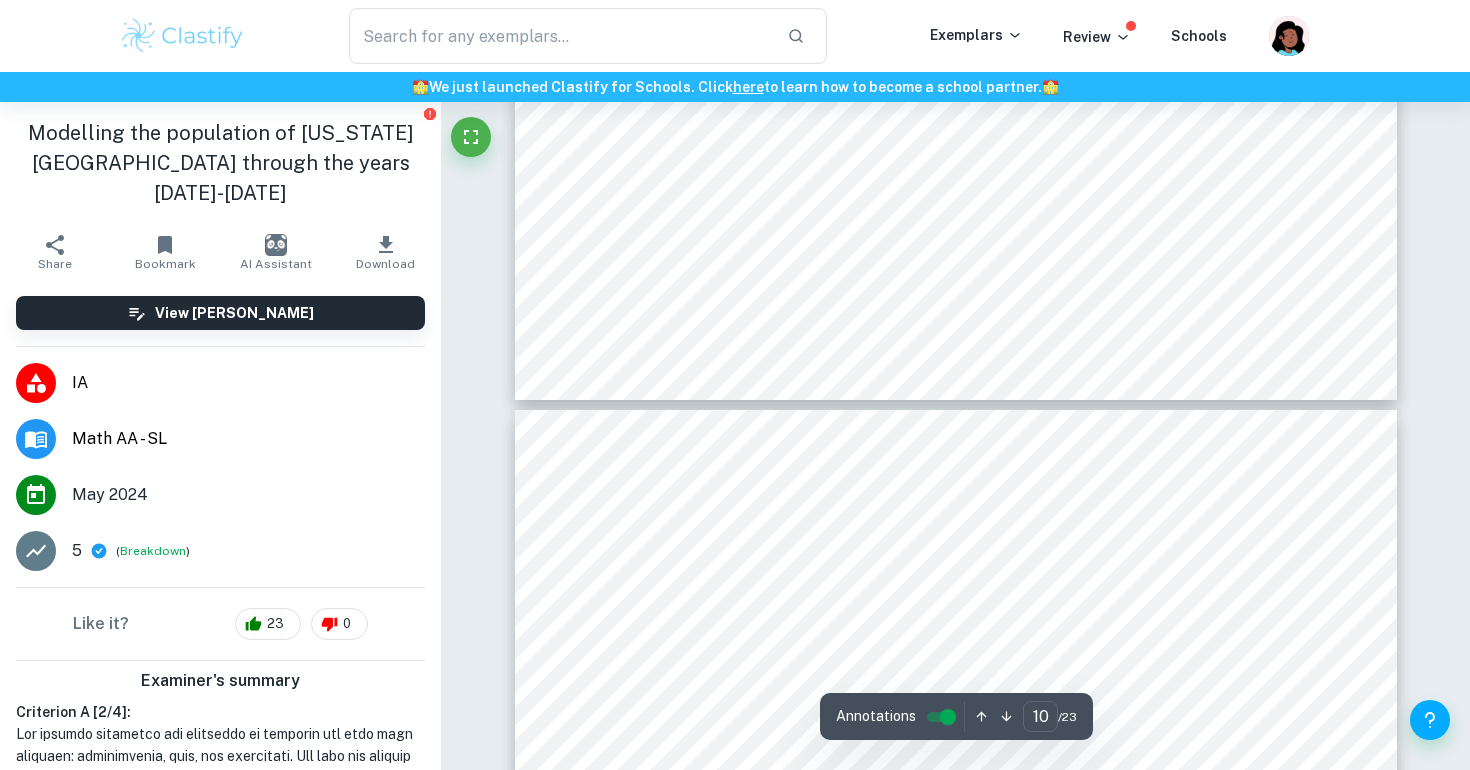 scroll, scrollTop: 11354, scrollLeft: 0, axis: vertical 